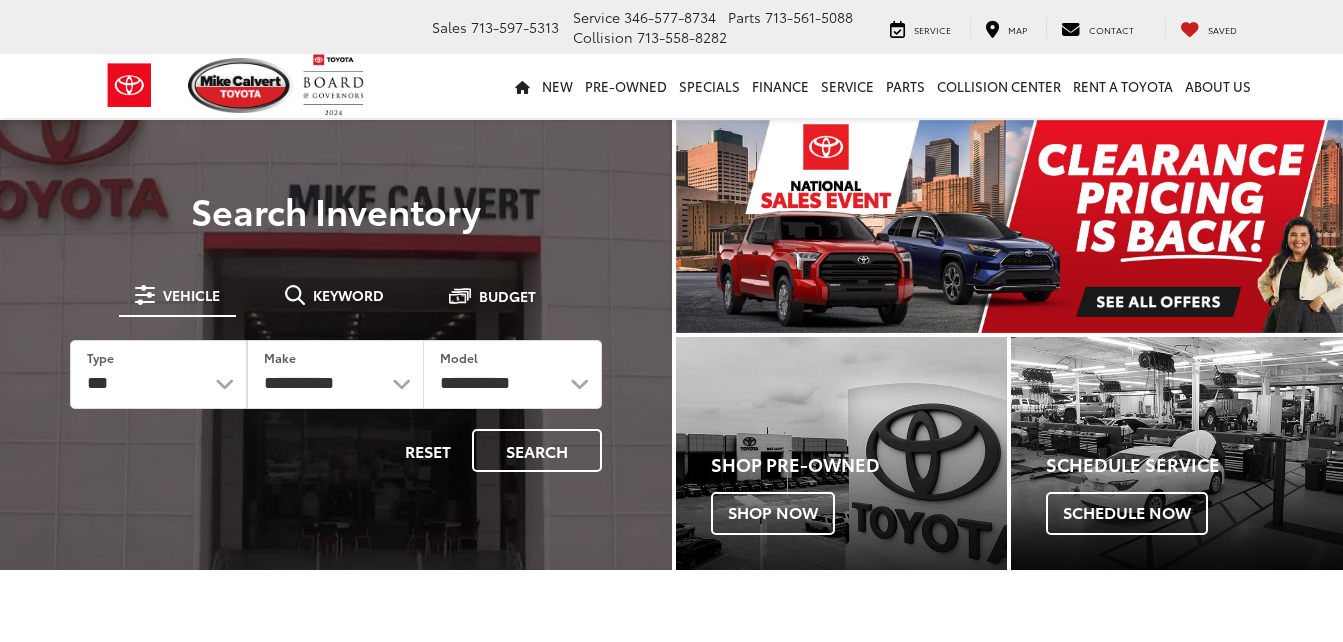 scroll, scrollTop: 0, scrollLeft: 0, axis: both 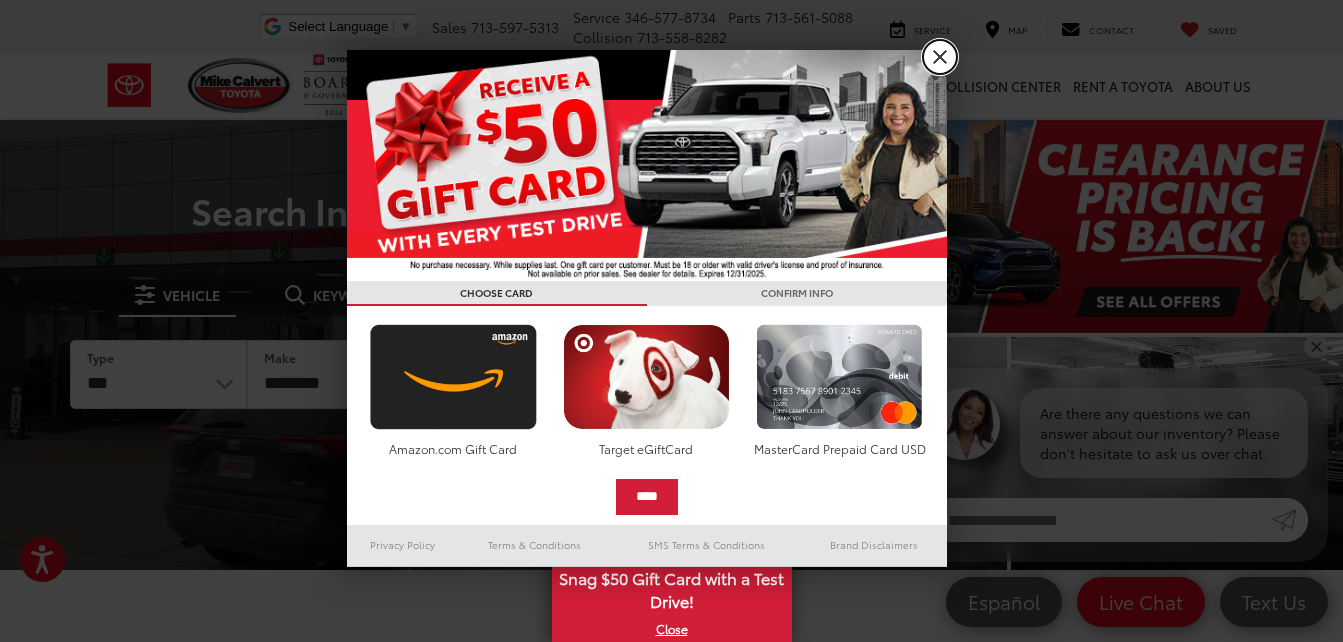 click on "X" at bounding box center (940, 57) 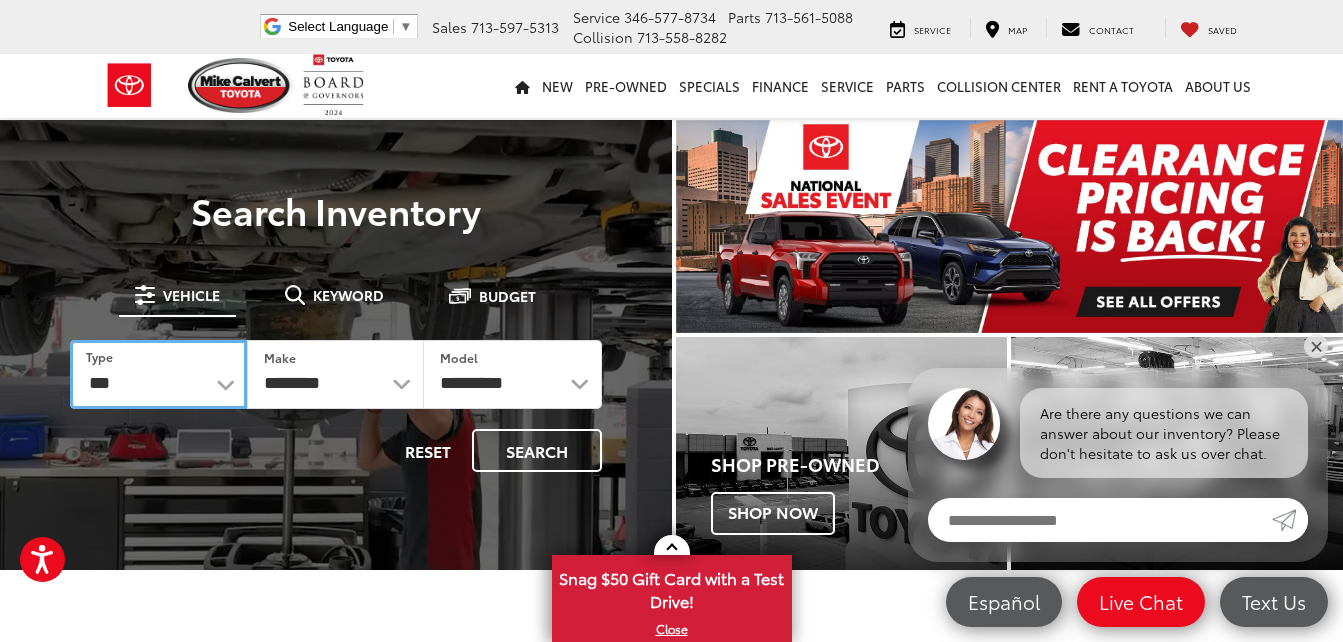 click on "***
***
****
*********" at bounding box center (158, 374) 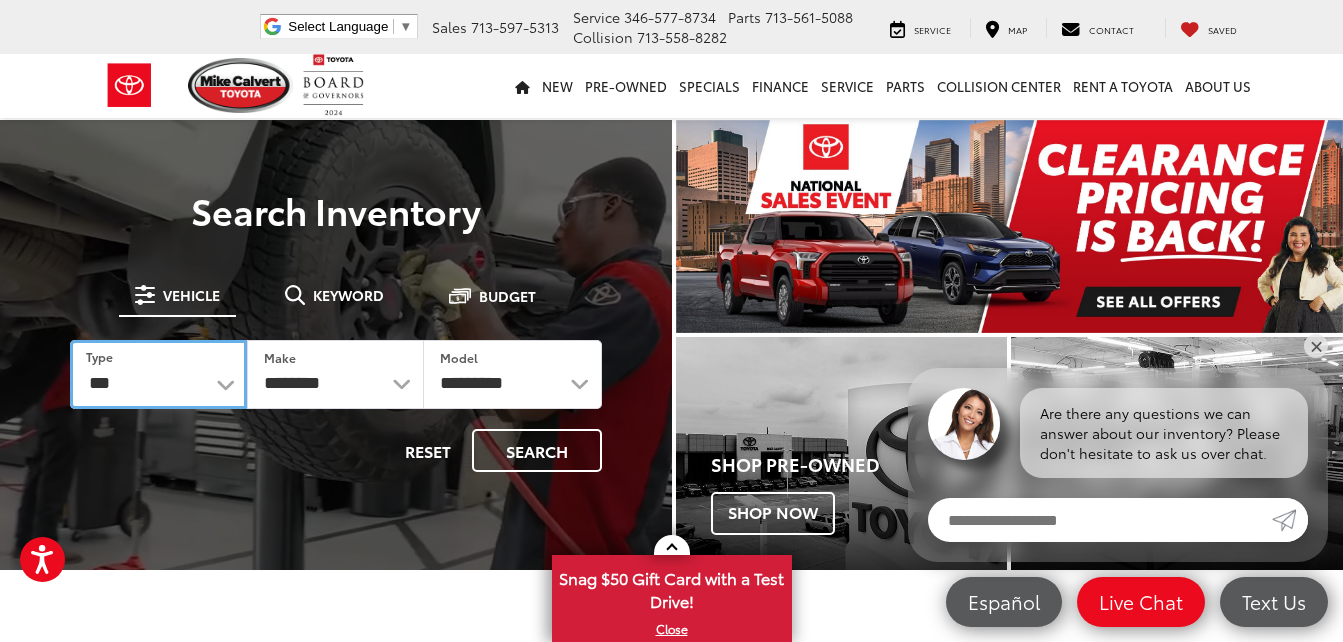 select on "******" 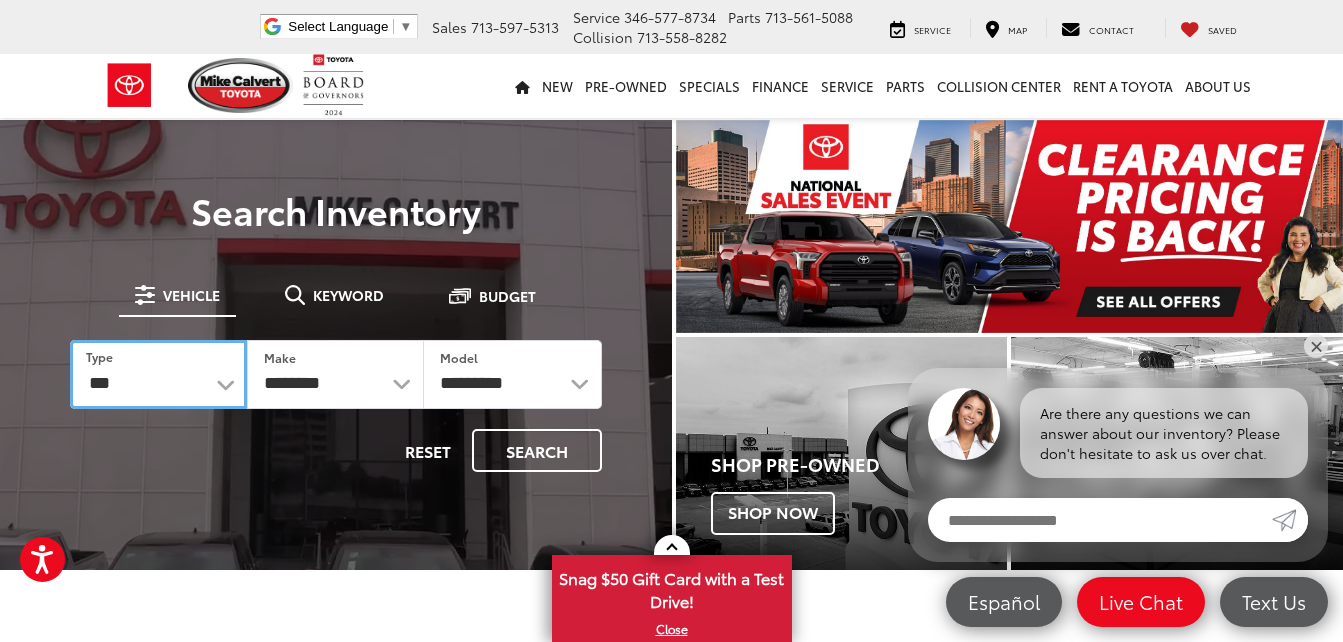 click on "***
***
****
*********" at bounding box center (158, 374) 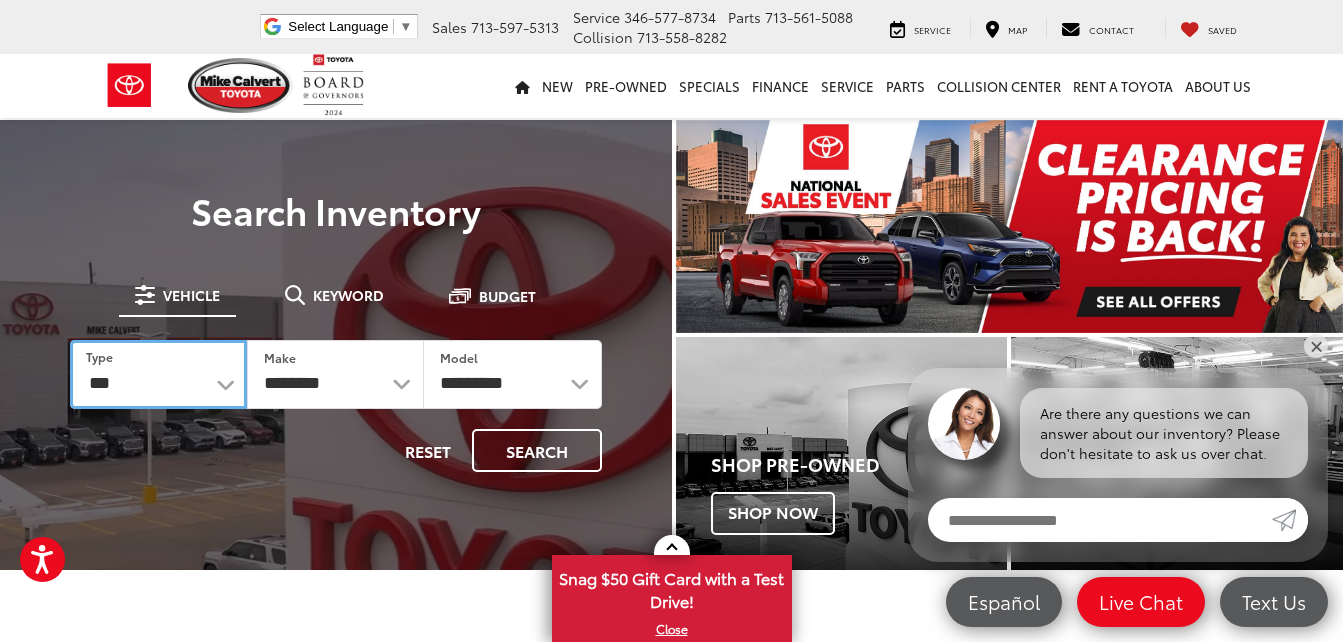 select 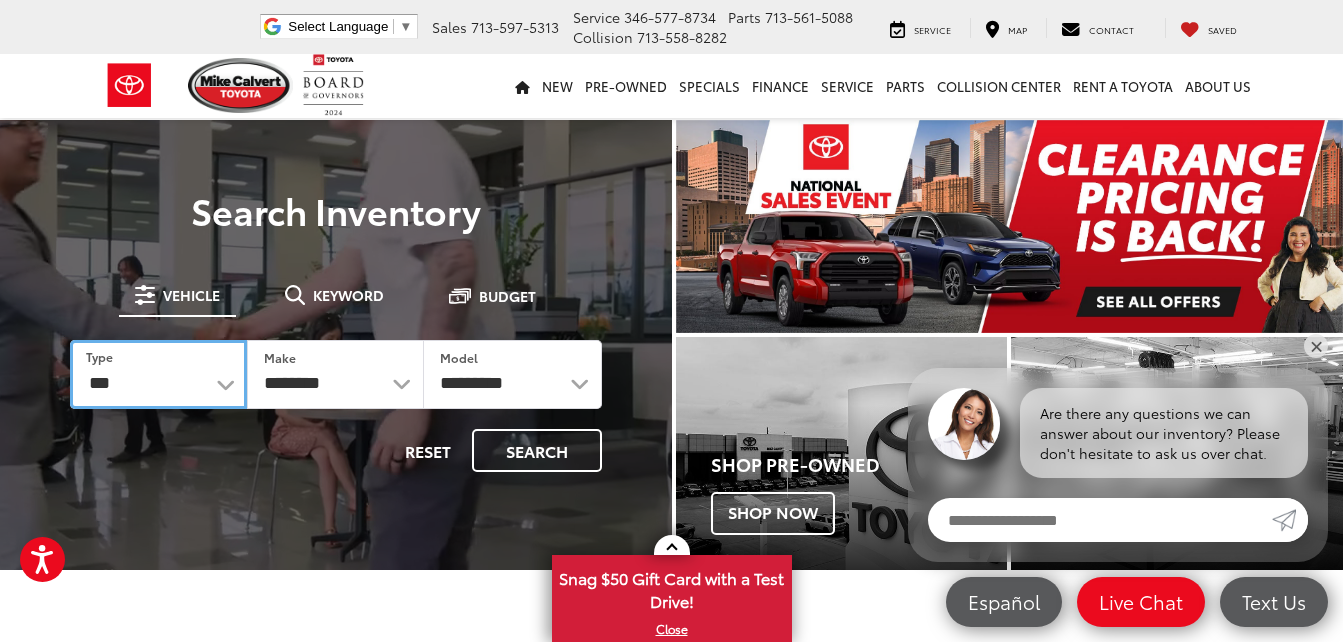 select 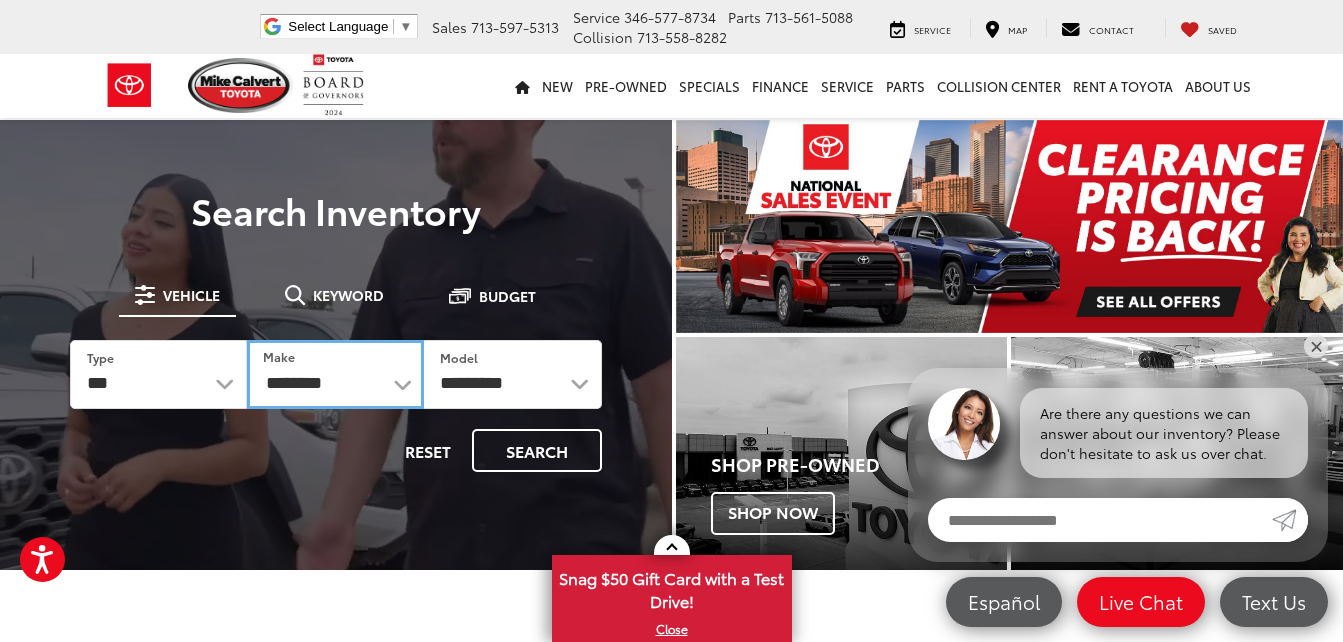 click on "**********" at bounding box center [335, 374] 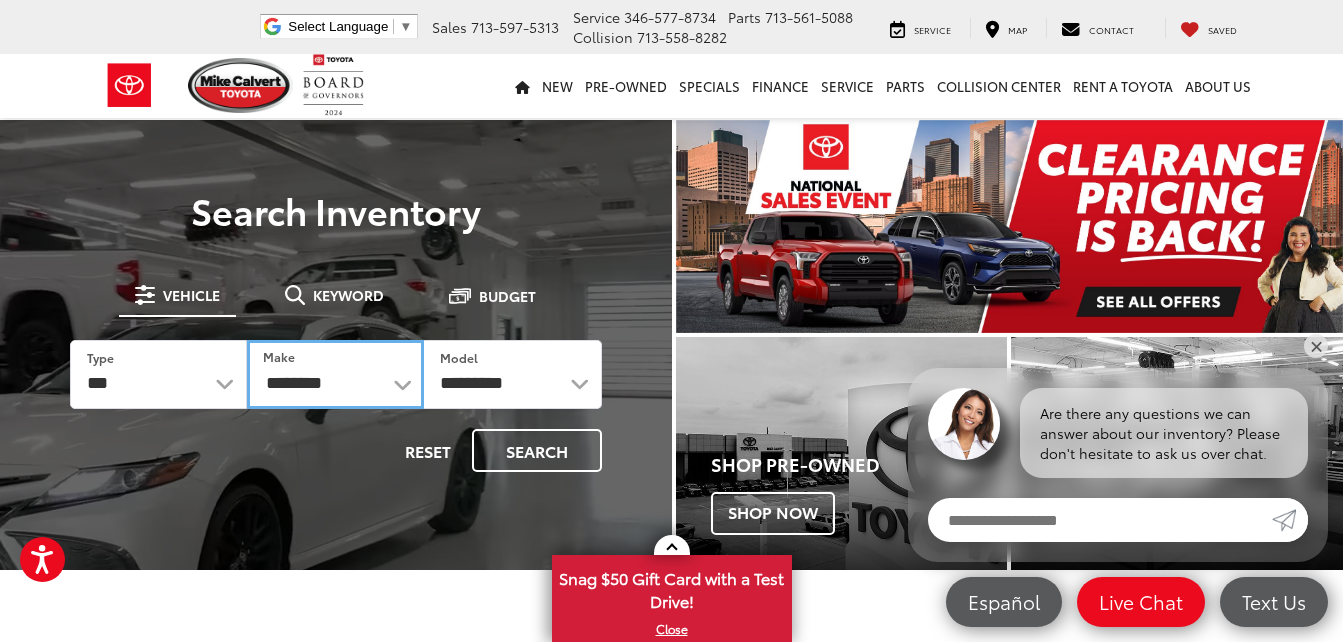 click on "**********" at bounding box center (335, 374) 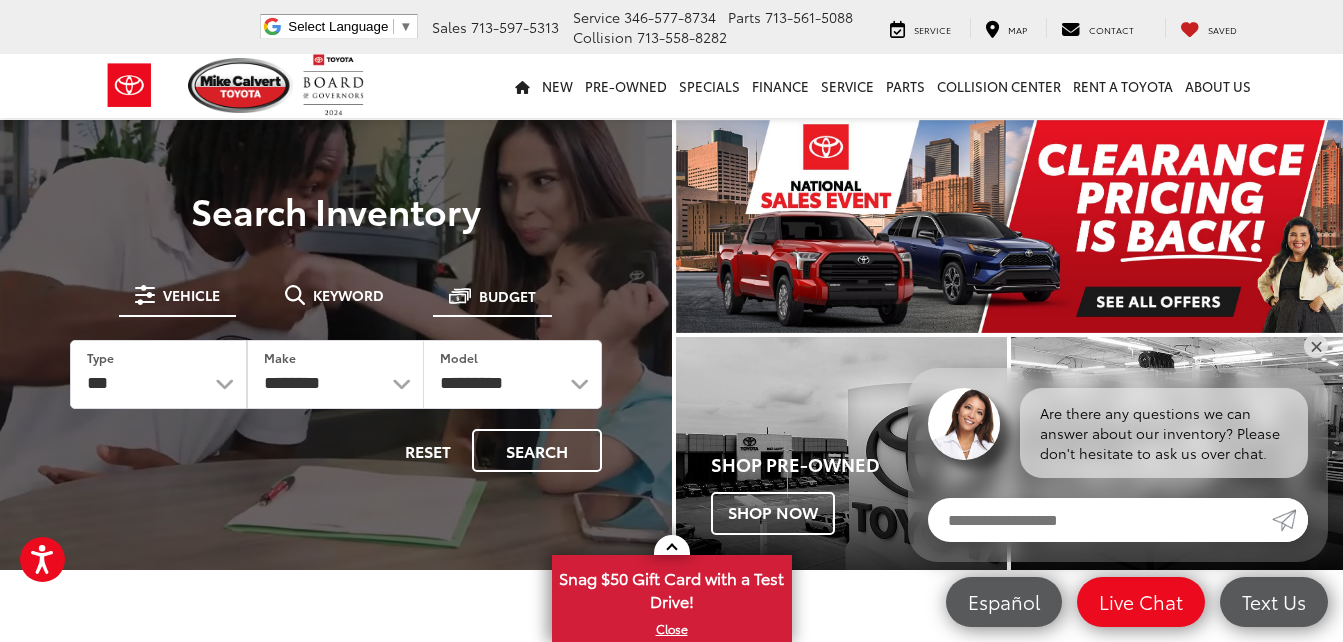 click on "Budget" at bounding box center (492, 296) 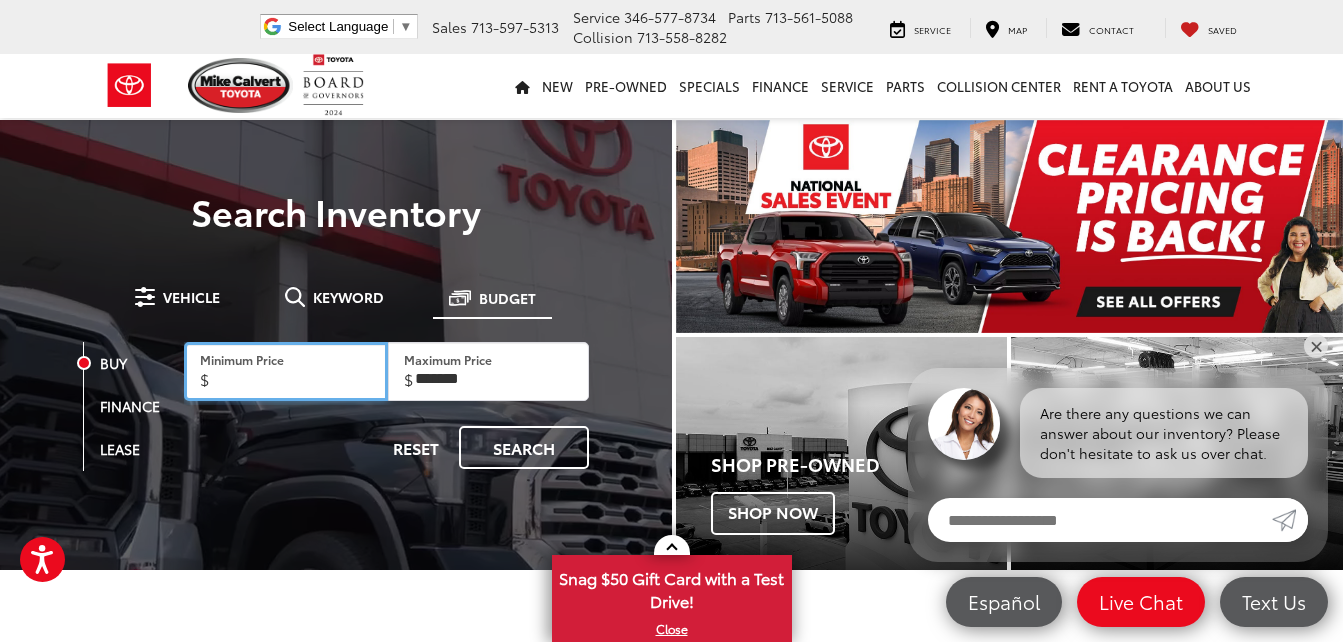 click on "Minimum Price" at bounding box center [286, 372] 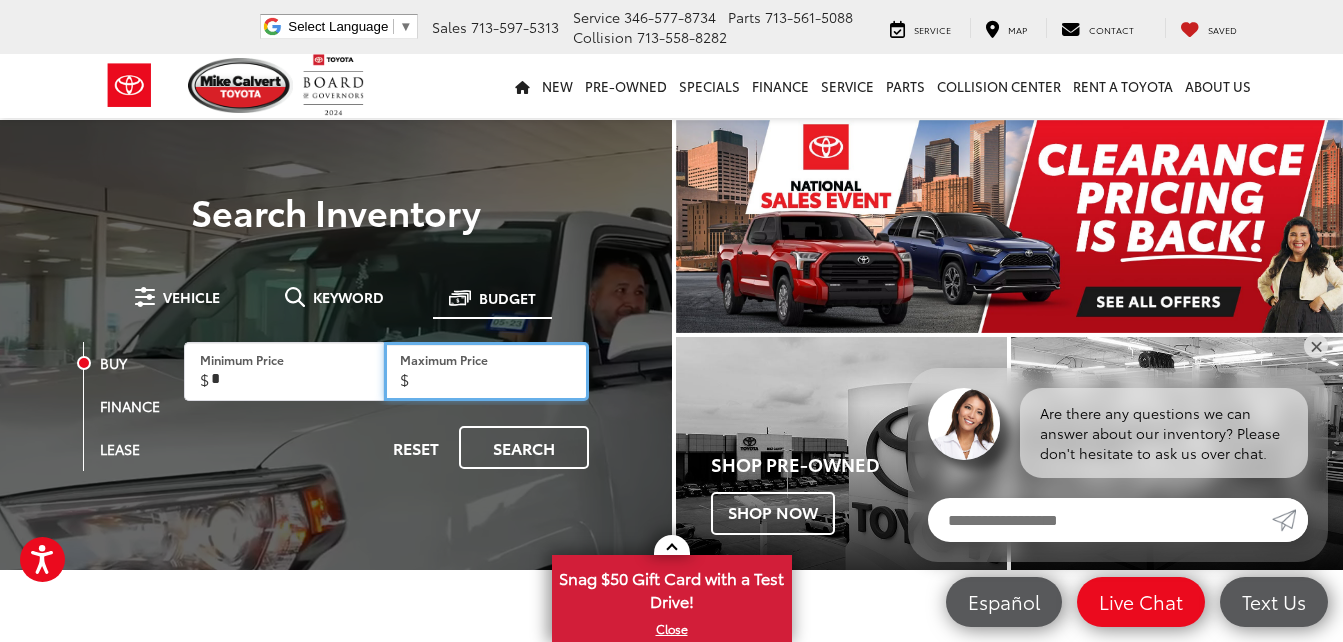 click on "Maximum Price" at bounding box center [486, 372] 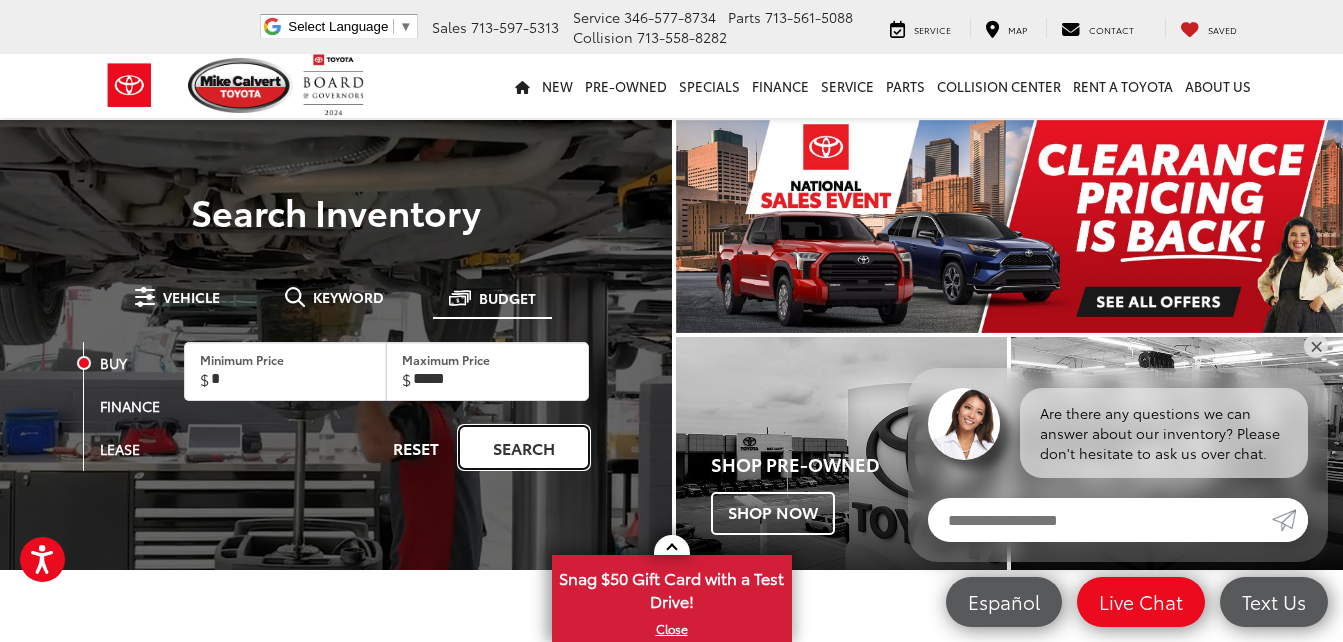 type on "******" 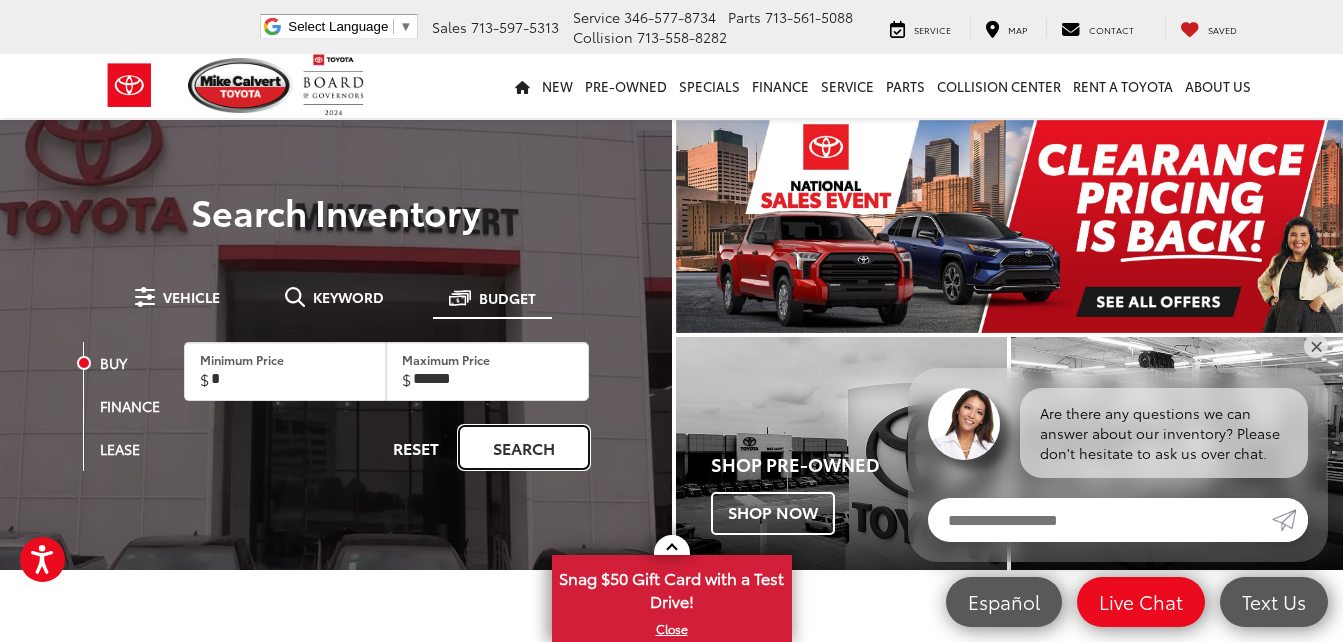 click on "Search" at bounding box center [524, 447] 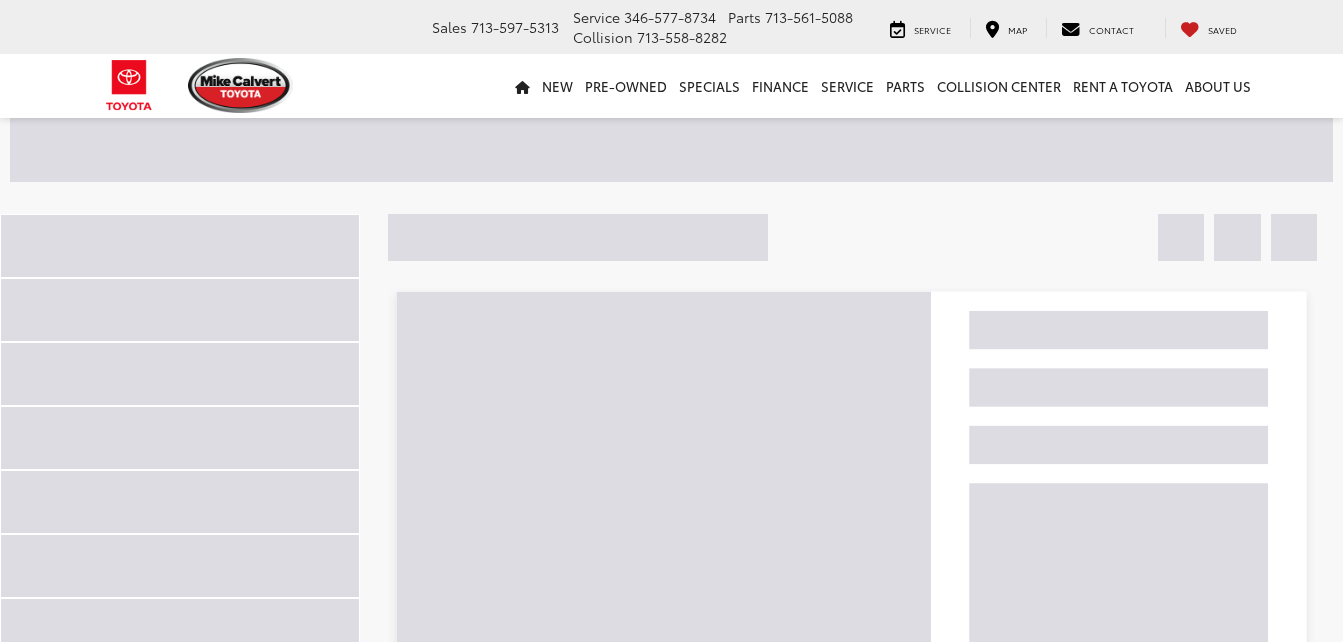 scroll, scrollTop: 0, scrollLeft: 0, axis: both 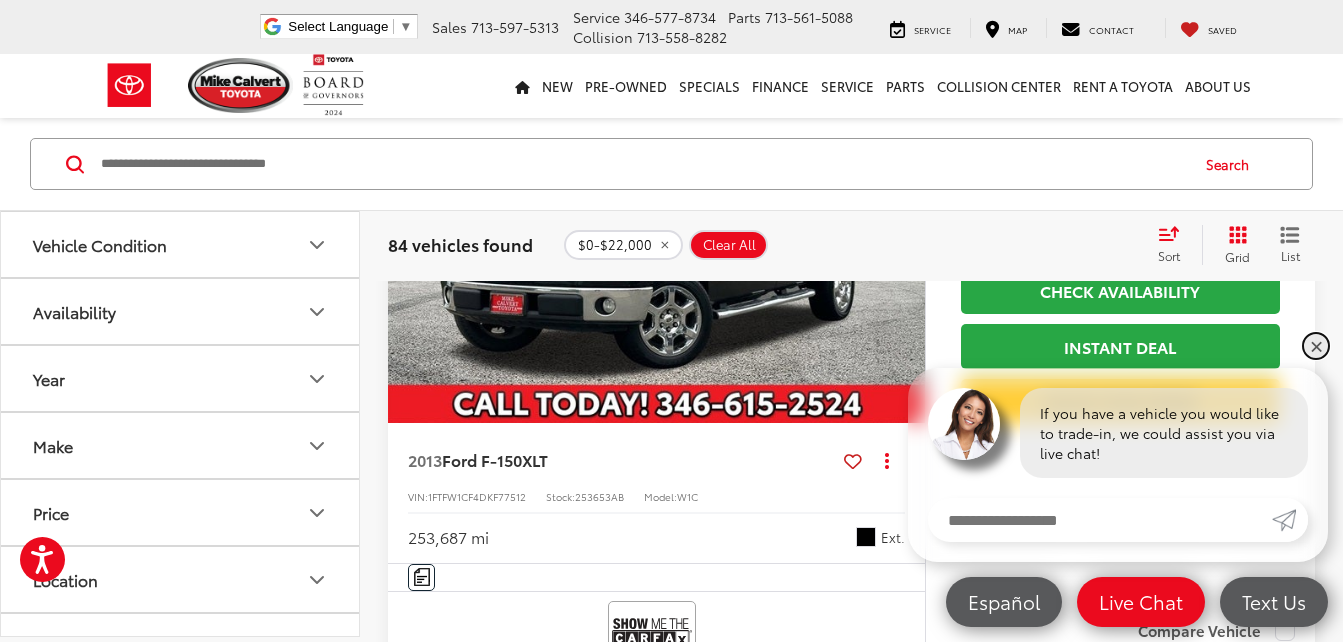 click on "✕" at bounding box center (1316, 346) 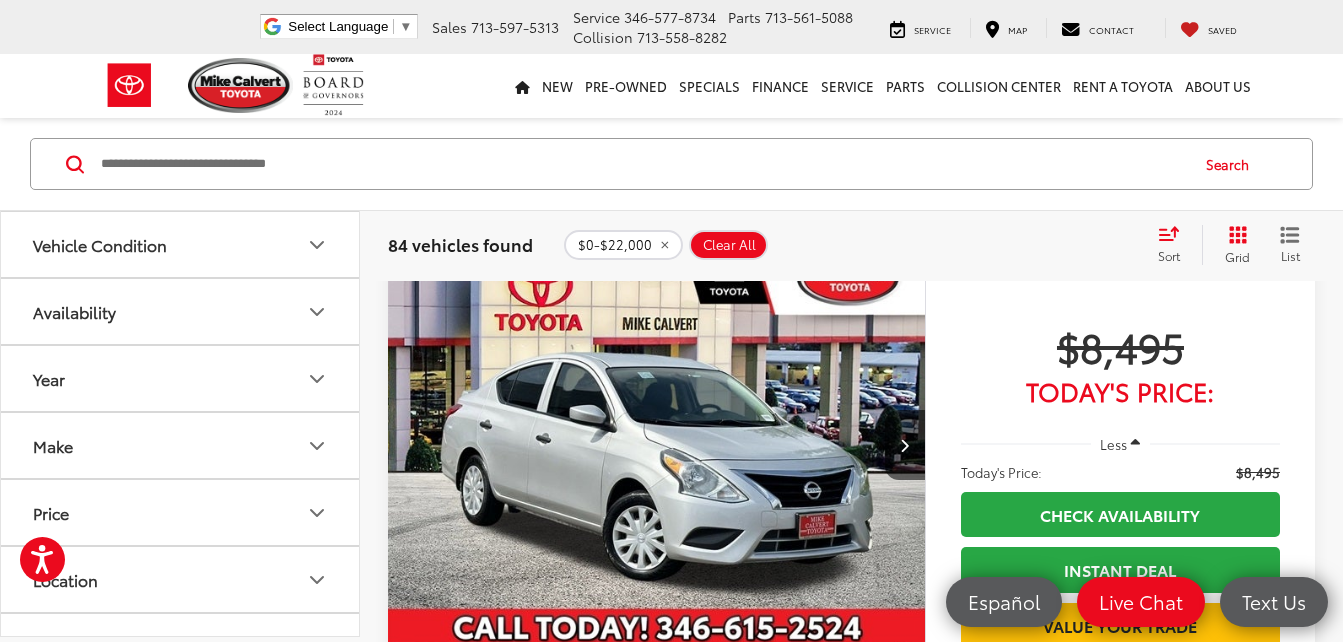 scroll, scrollTop: 0, scrollLeft: 0, axis: both 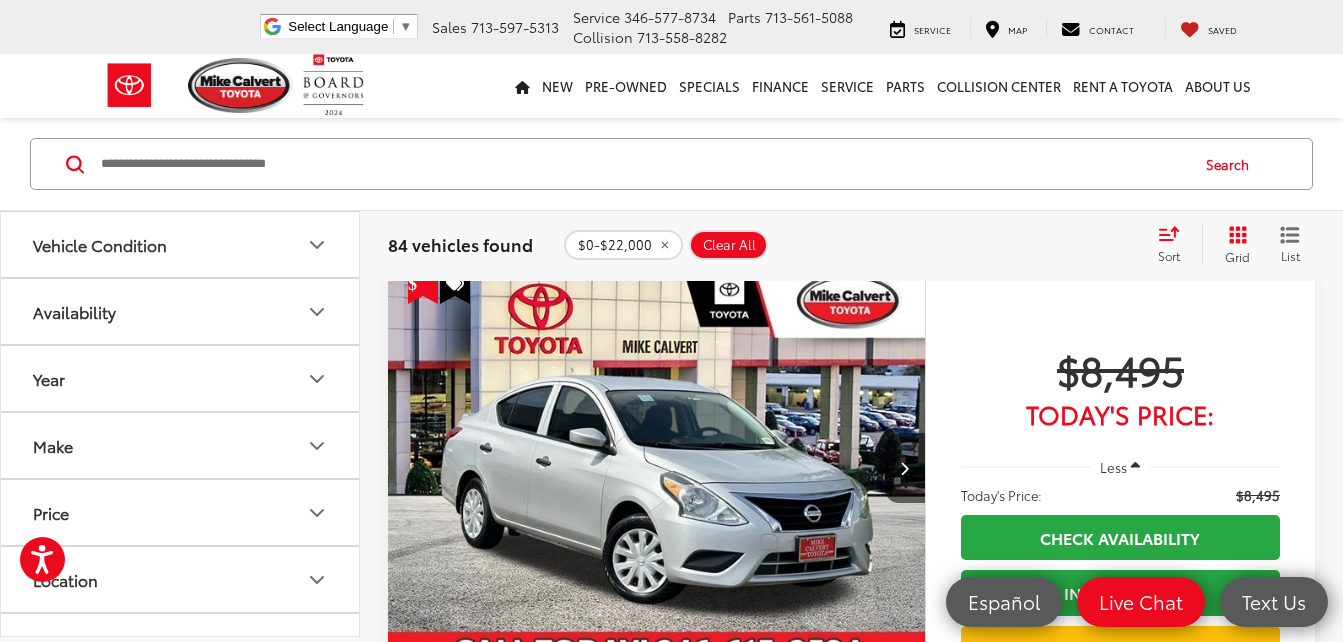click on "Sort" at bounding box center [1169, 255] 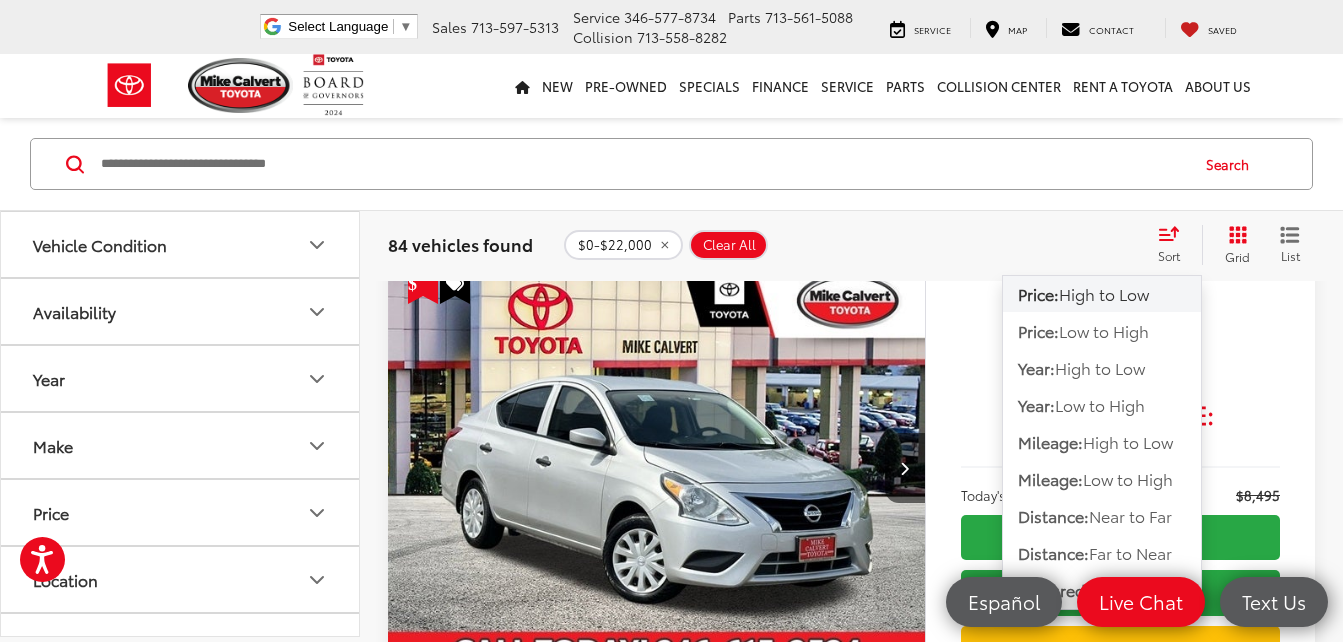 click on "Price:  High to Low Price:  Low to High Year:  High to Low Year:  Low to High Mileage:  High to Low Mileage:  Low to High Distance:  Near to Far Distance:  Far to Near Featured Vehicles" at bounding box center [1102, 442] 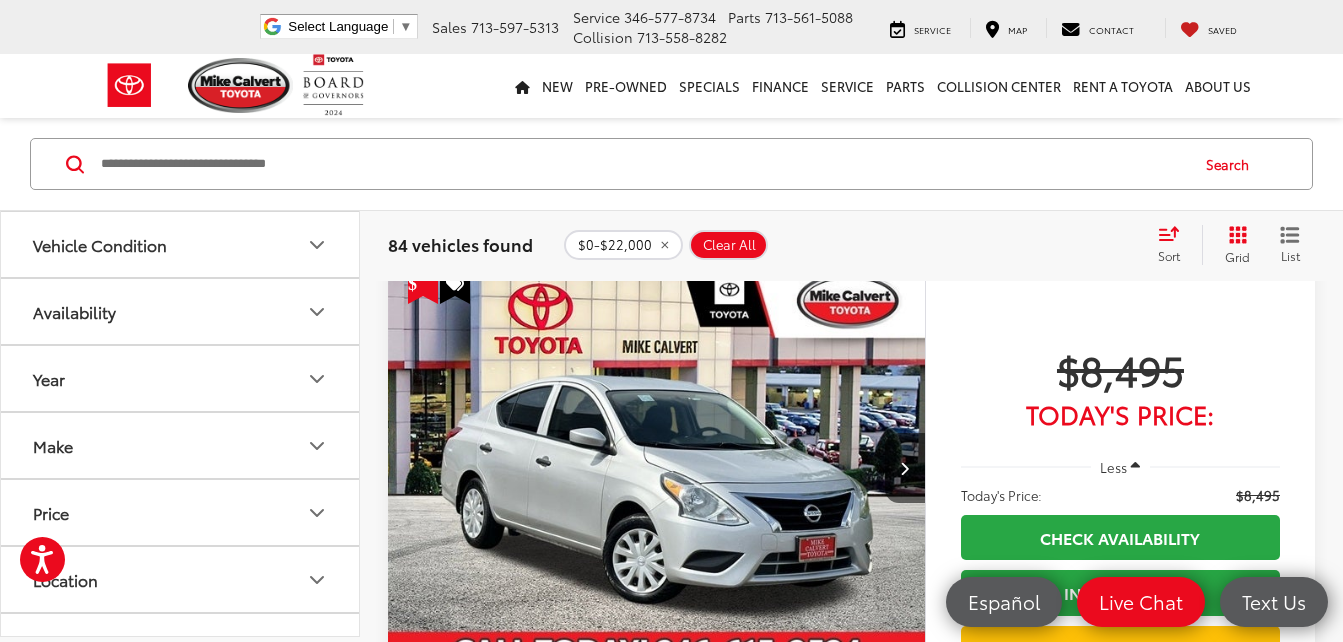 click 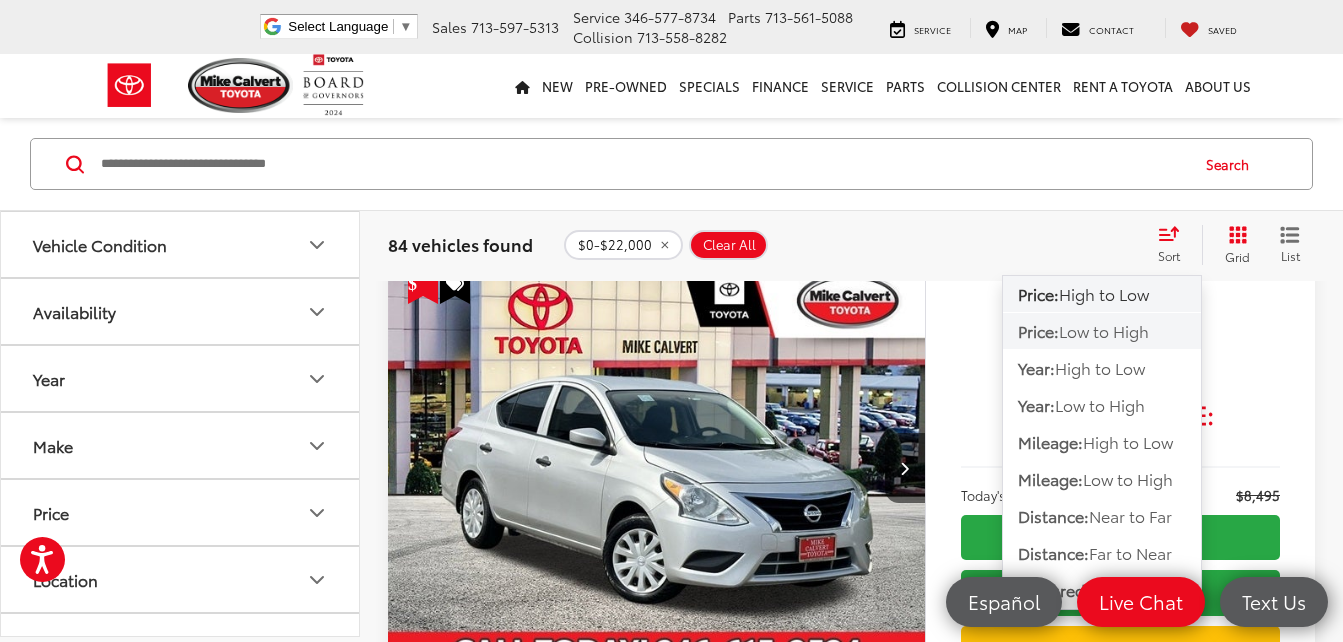 click on "Low to High" at bounding box center (1104, 330) 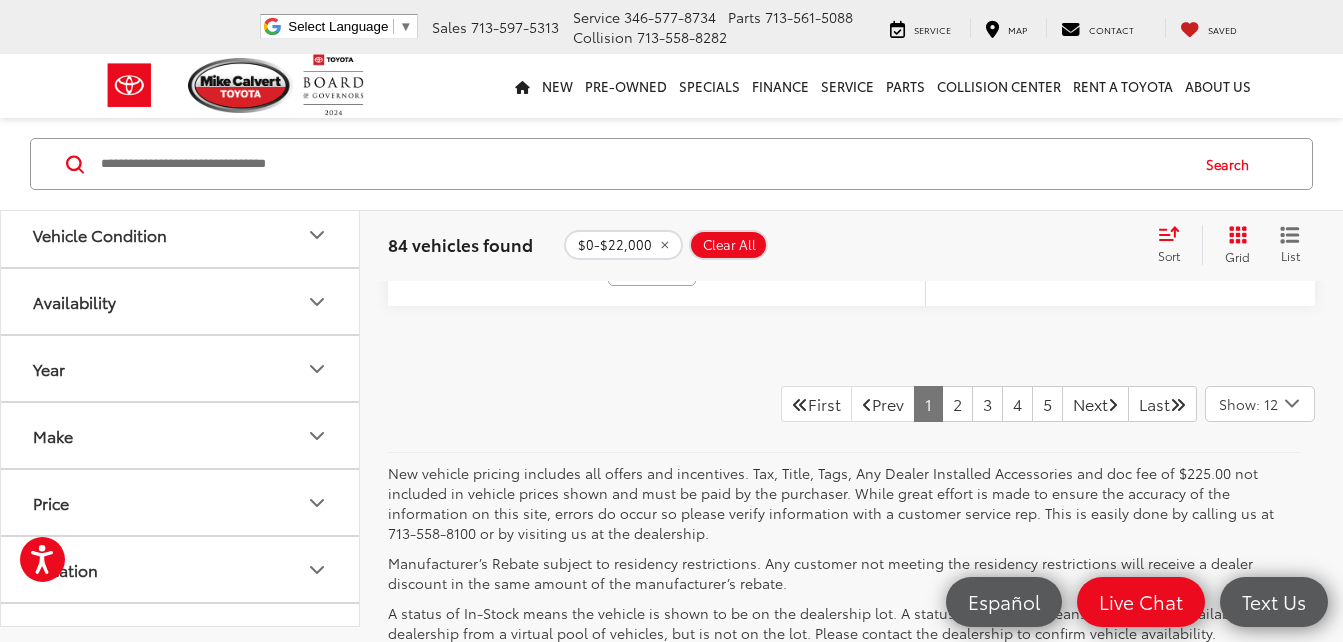 scroll, scrollTop: 8322, scrollLeft: 0, axis: vertical 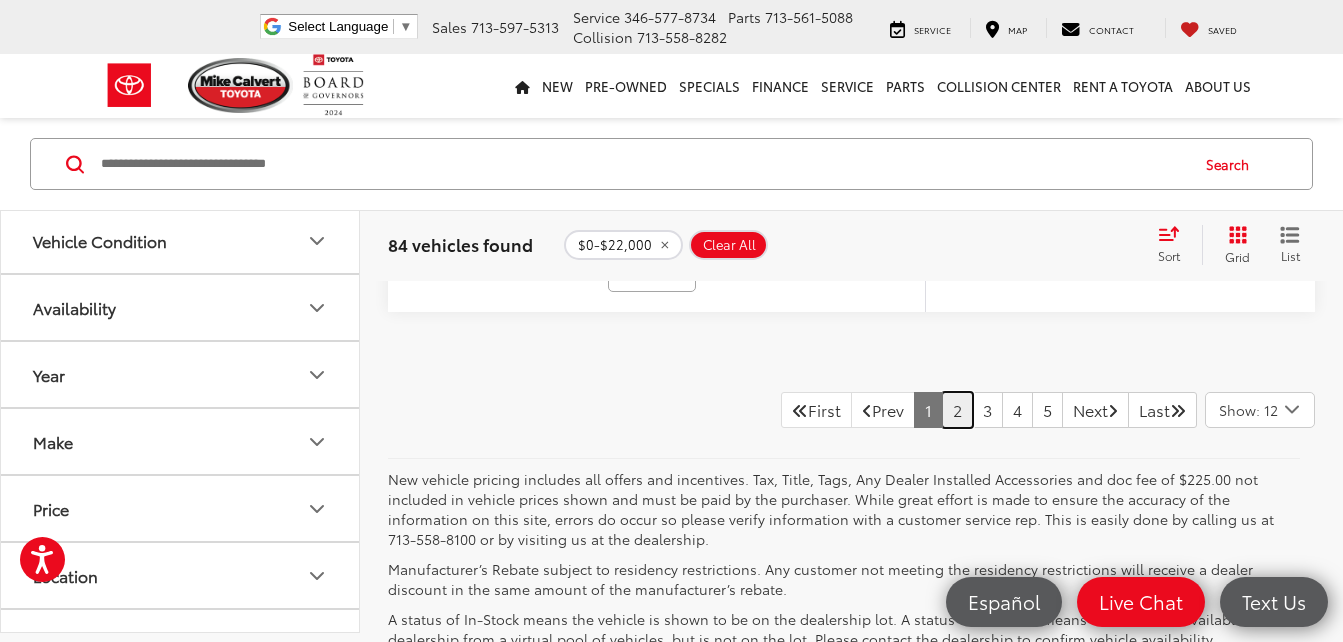 click on "2" at bounding box center (957, 410) 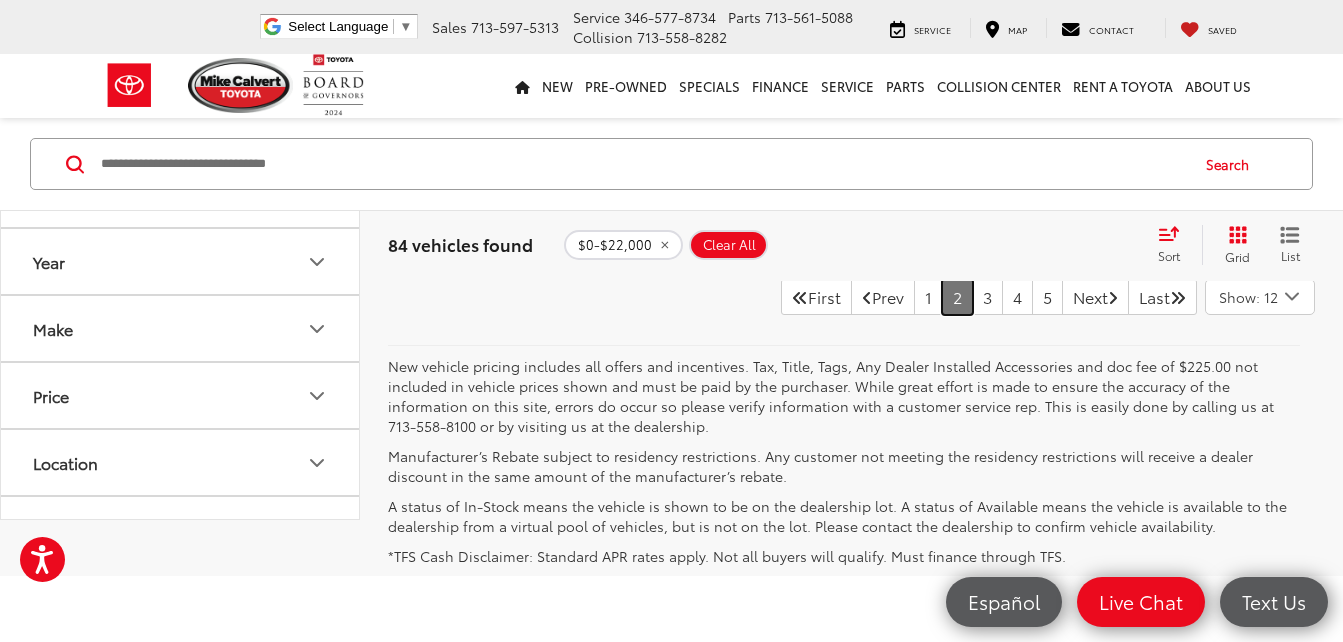 scroll, scrollTop: 8325, scrollLeft: 0, axis: vertical 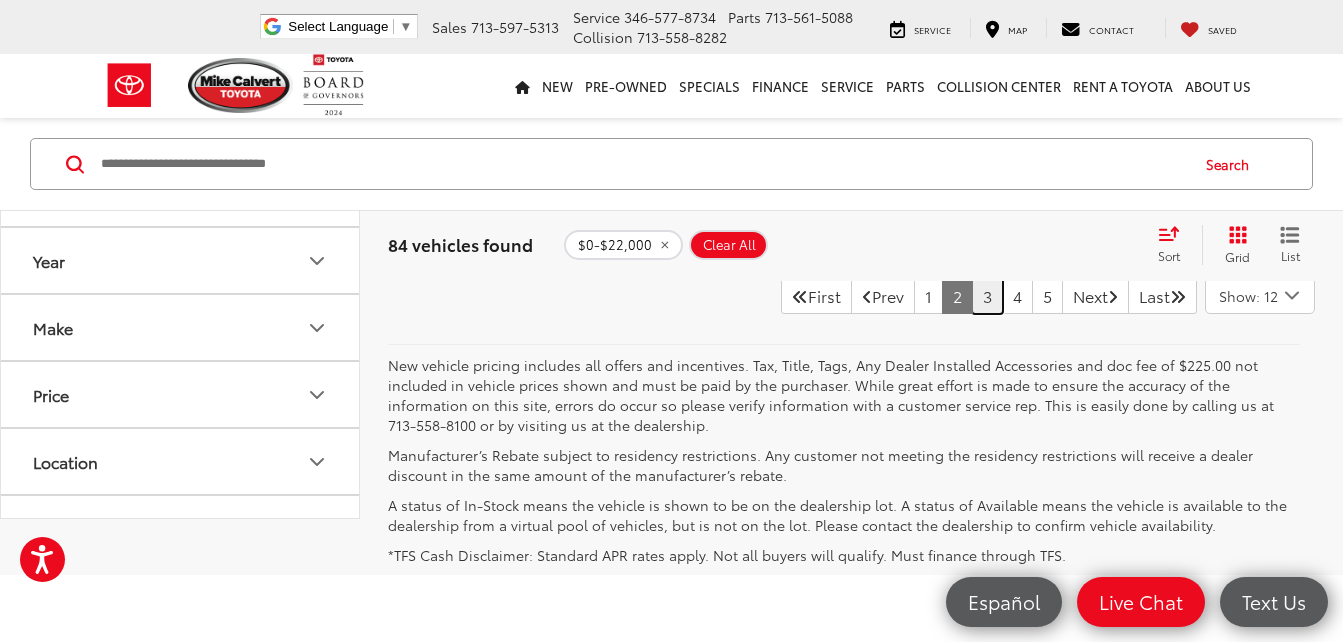click on "3" at bounding box center [987, 296] 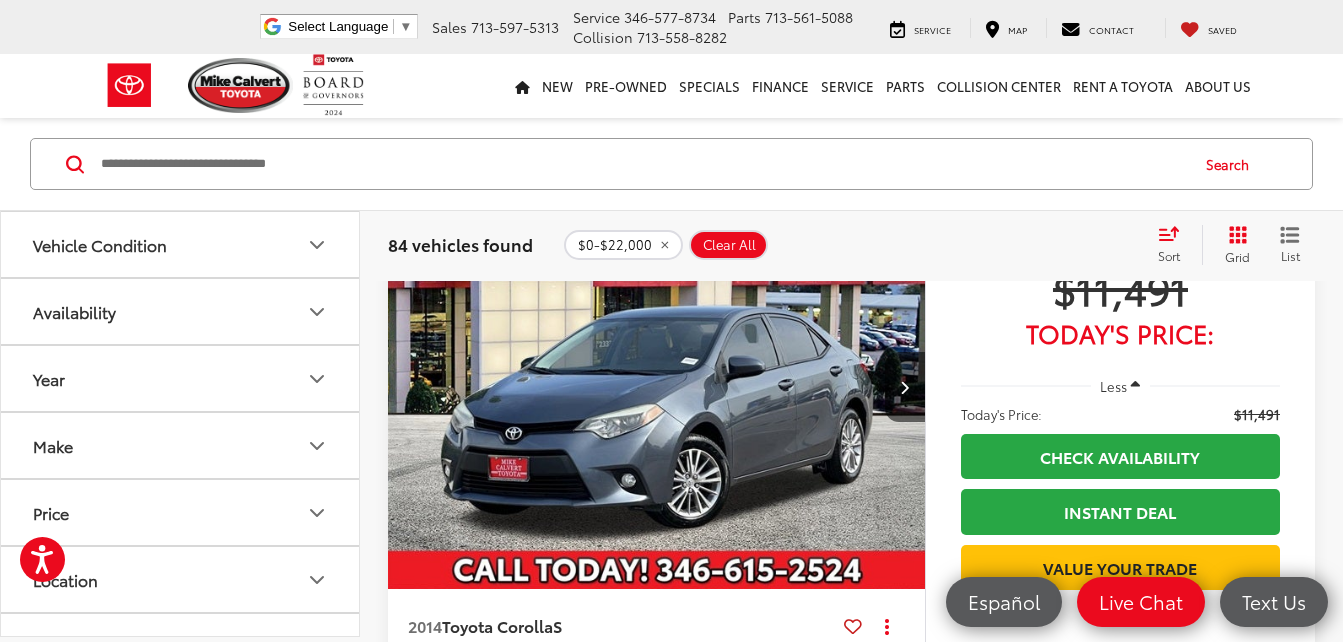scroll, scrollTop: 2176, scrollLeft: 0, axis: vertical 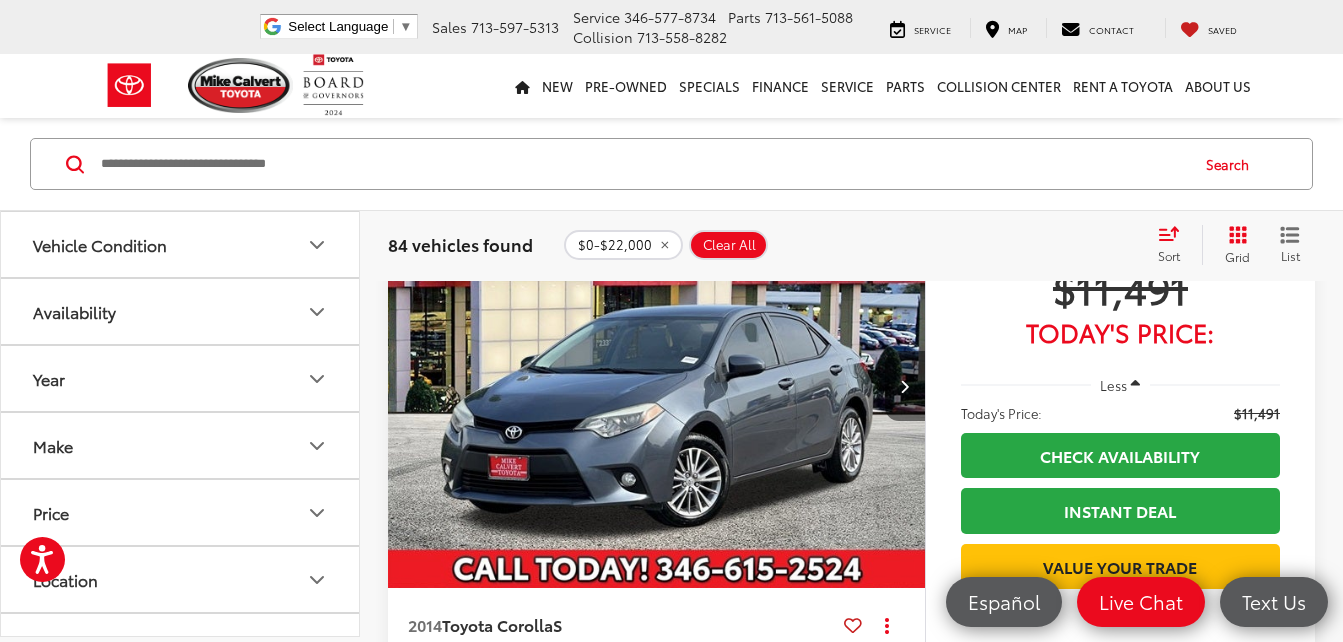 click at bounding box center (905, 386) 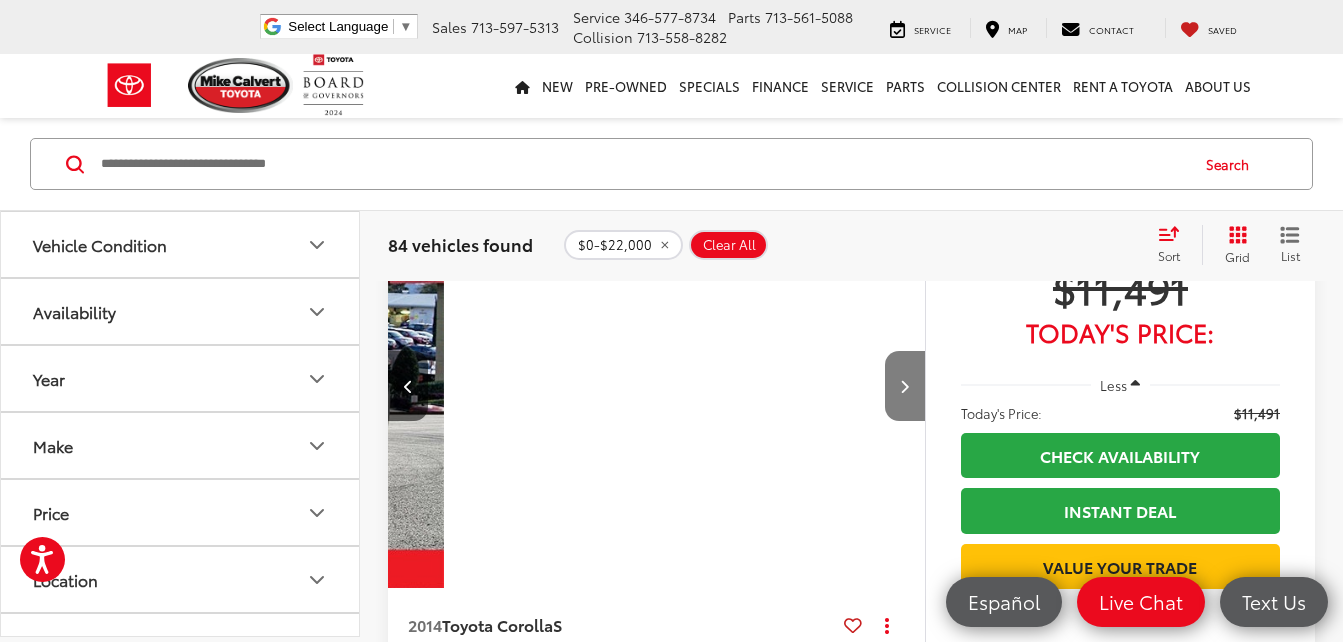scroll, scrollTop: 0, scrollLeft: 540, axis: horizontal 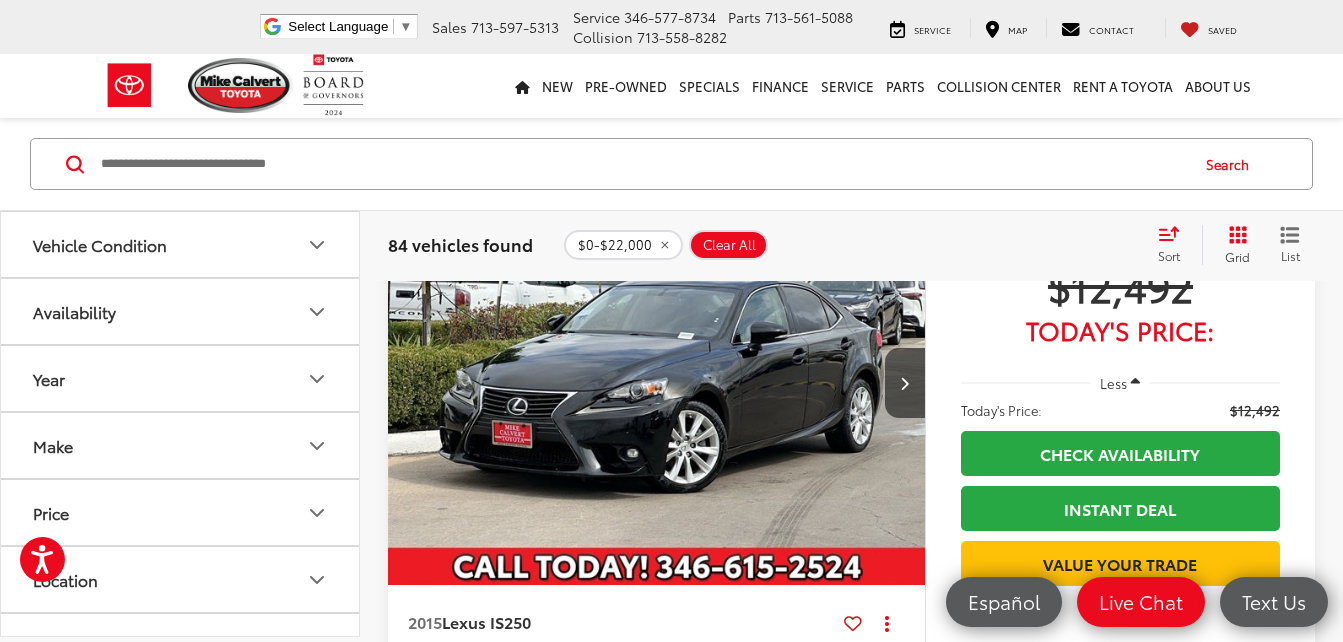click on "Sort" at bounding box center (1175, 245) 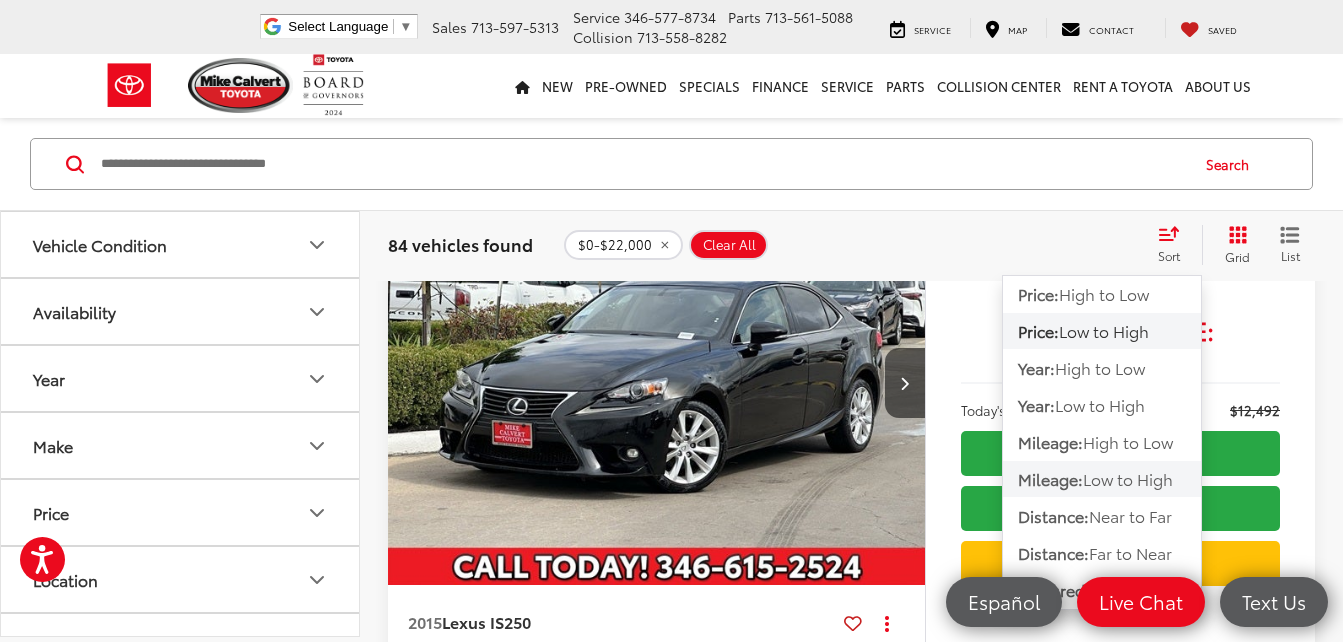 click on "Low to High" at bounding box center (1128, 478) 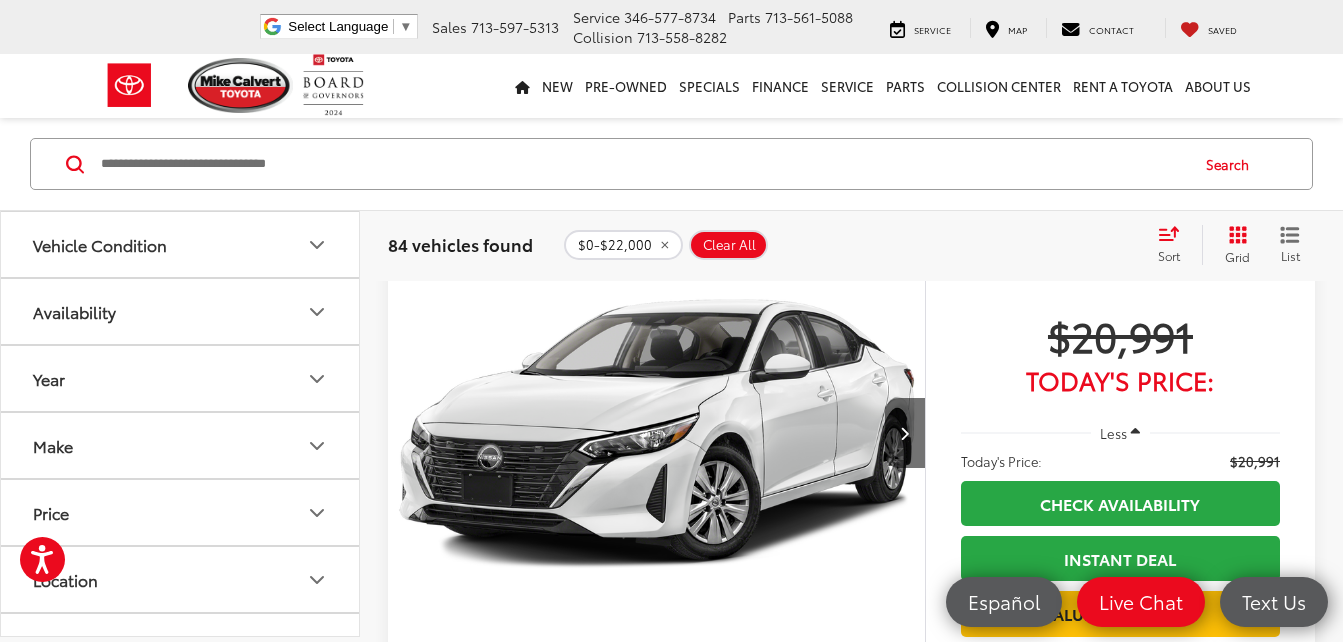 scroll, scrollTop: 1439, scrollLeft: 0, axis: vertical 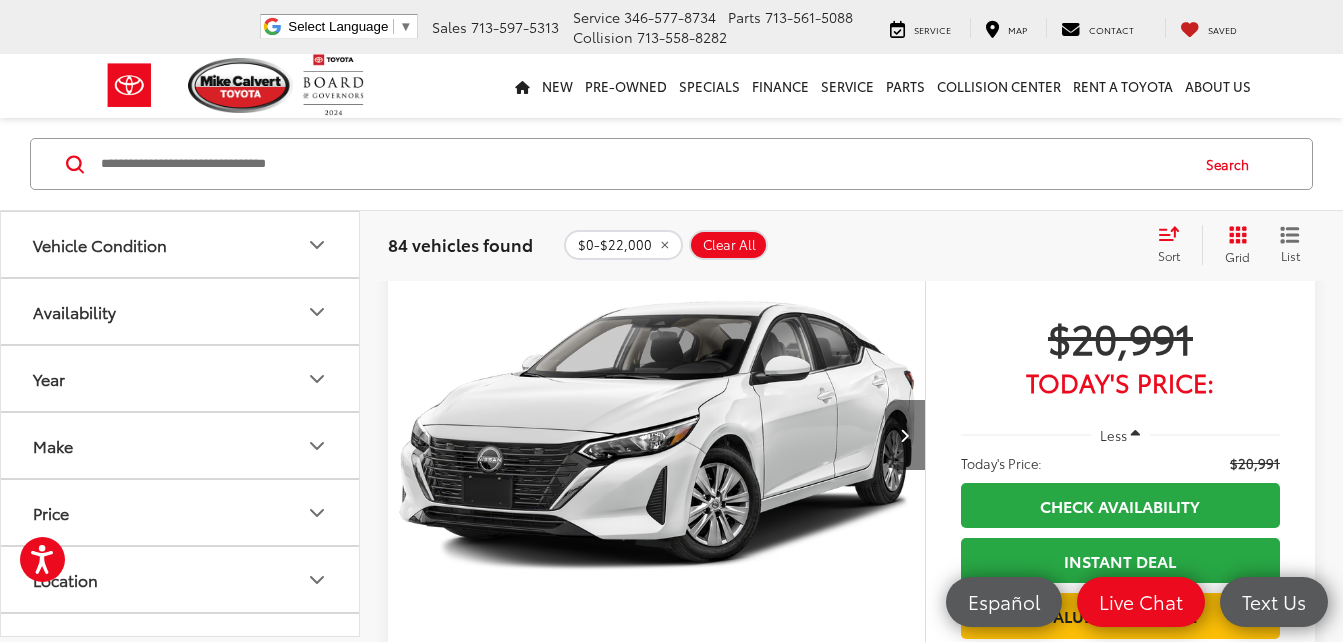 click at bounding box center (905, 435) 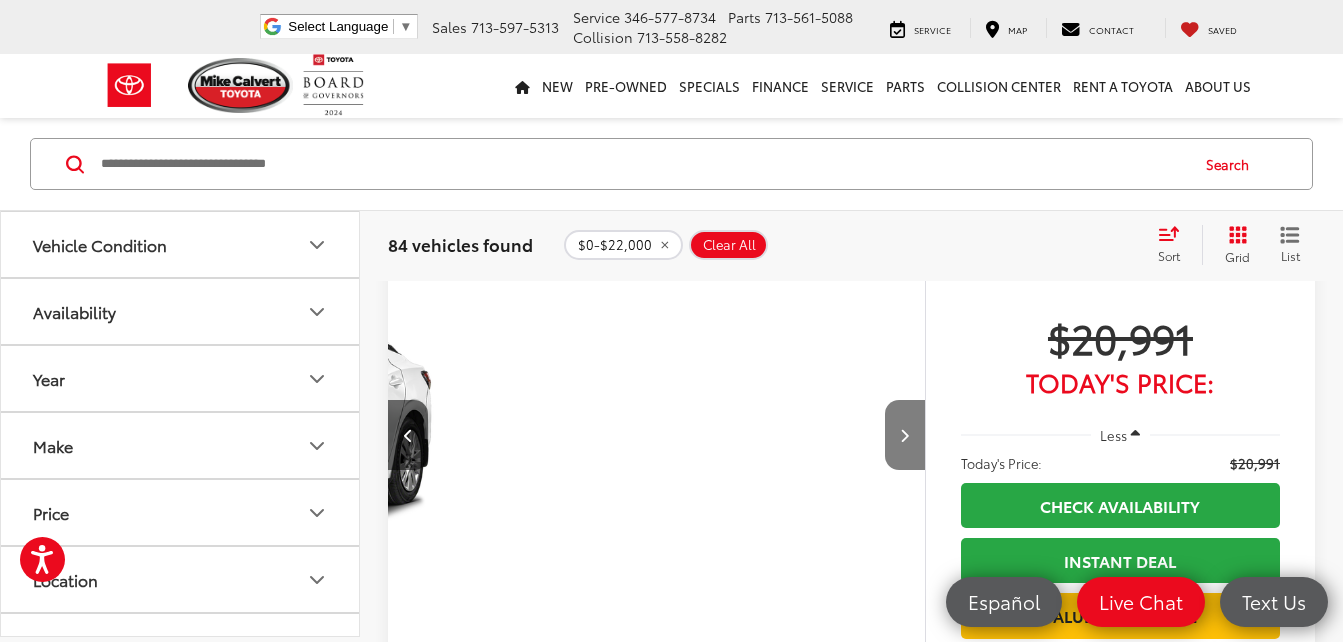 scroll, scrollTop: 0, scrollLeft: 540, axis: horizontal 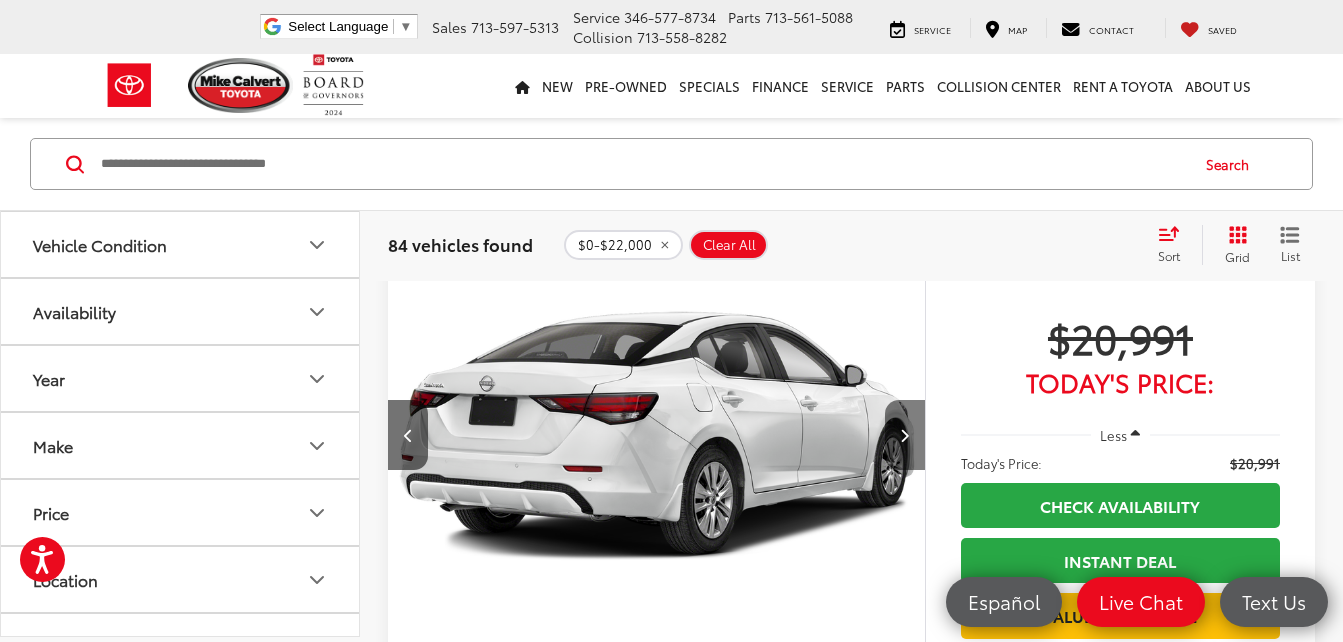 click at bounding box center [905, 435] 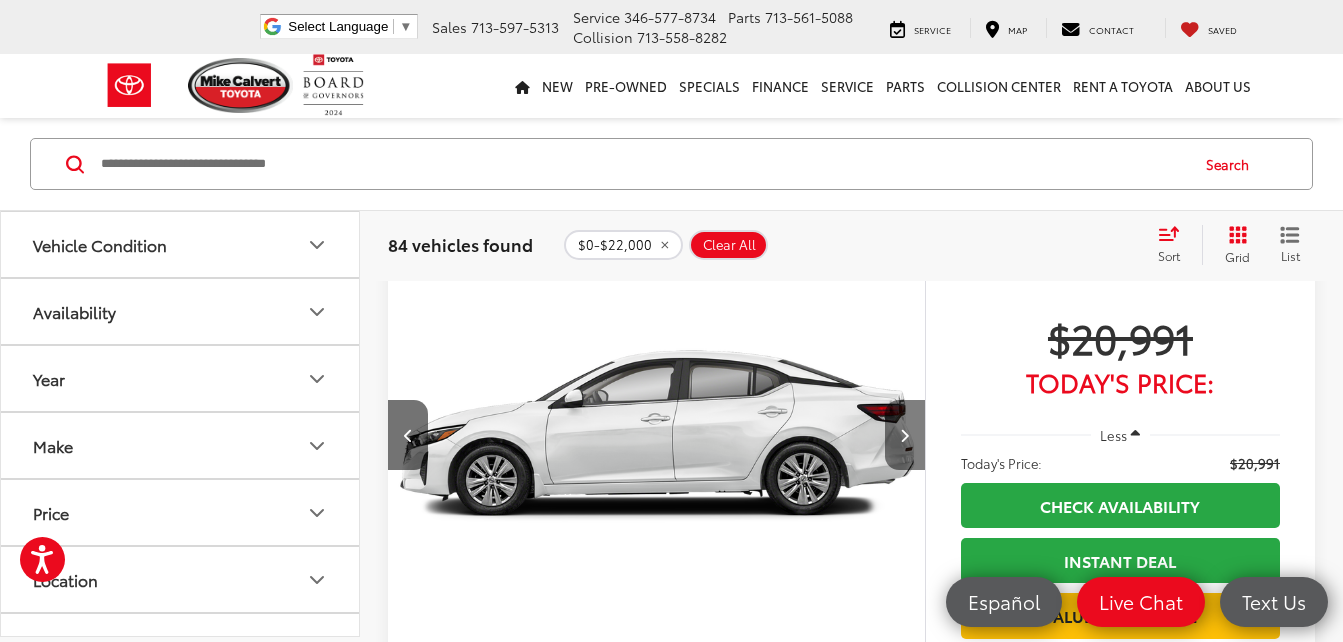 click at bounding box center (905, 435) 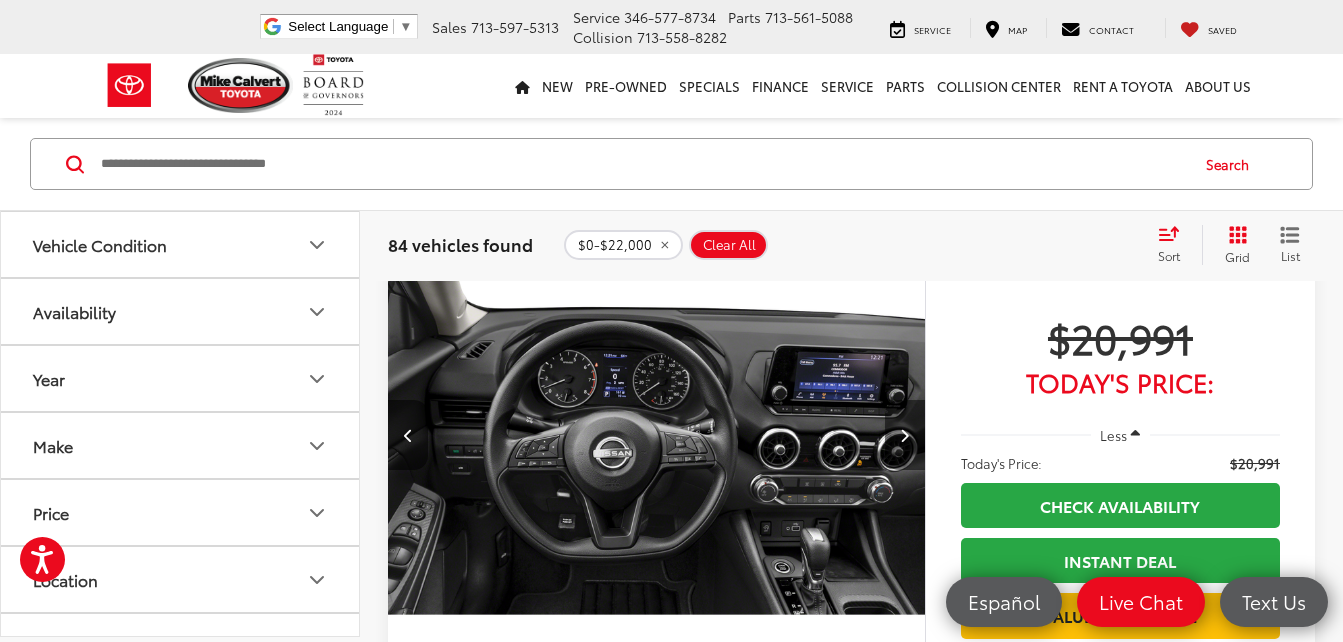 click at bounding box center (905, 435) 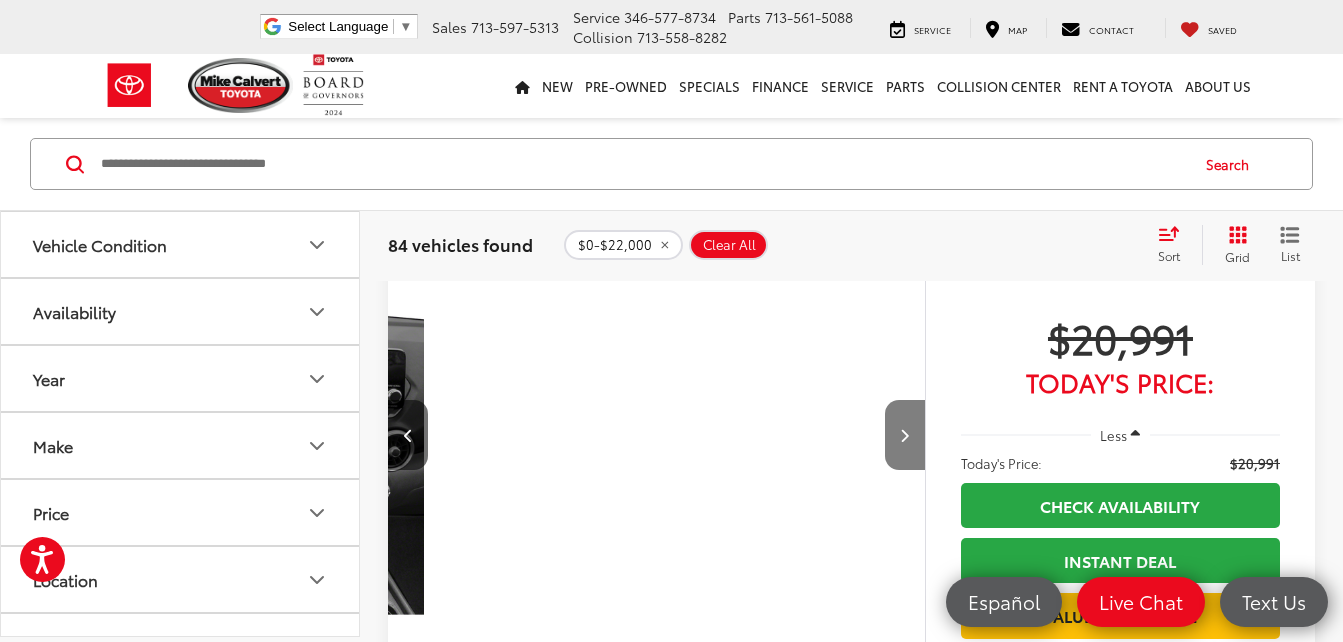 scroll, scrollTop: 0, scrollLeft: 2160, axis: horizontal 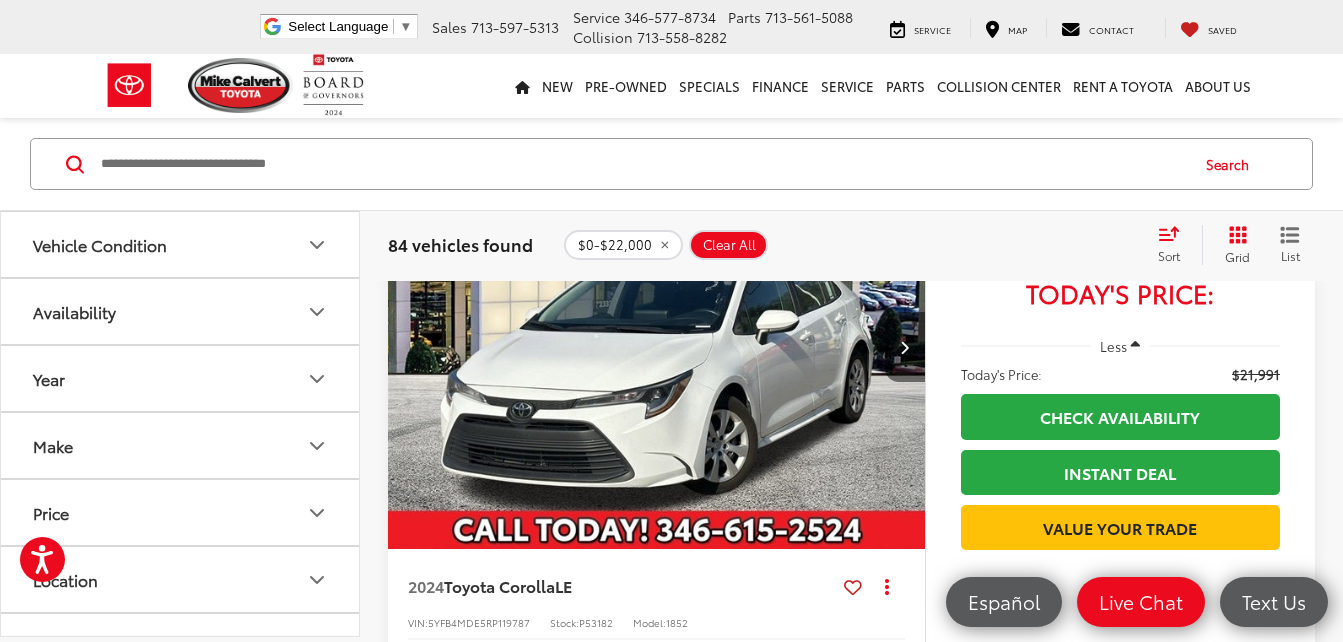 click at bounding box center (905, 347) 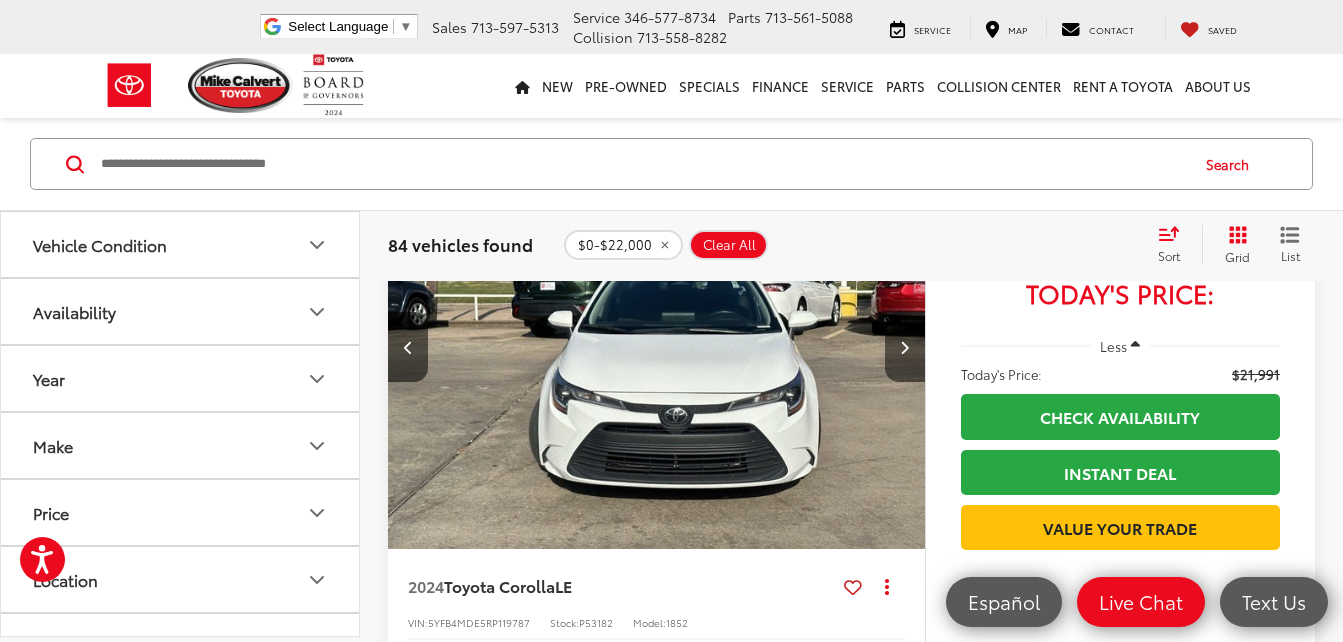 click at bounding box center (904, 347) 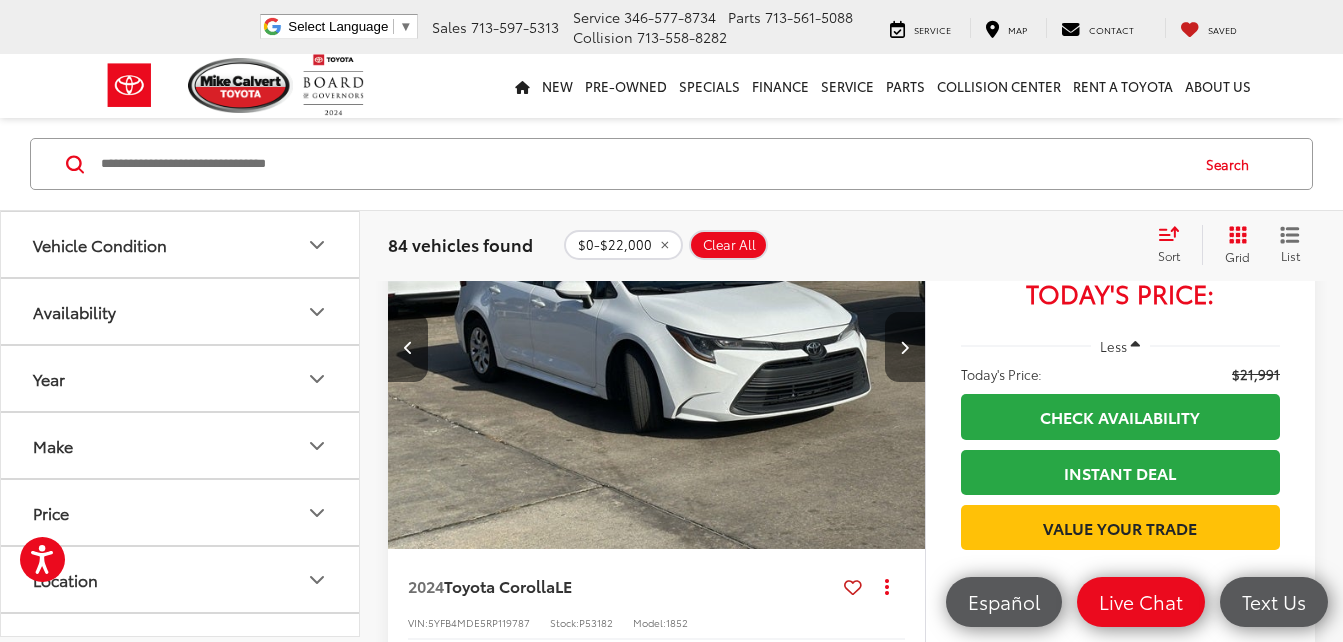 click at bounding box center (904, 347) 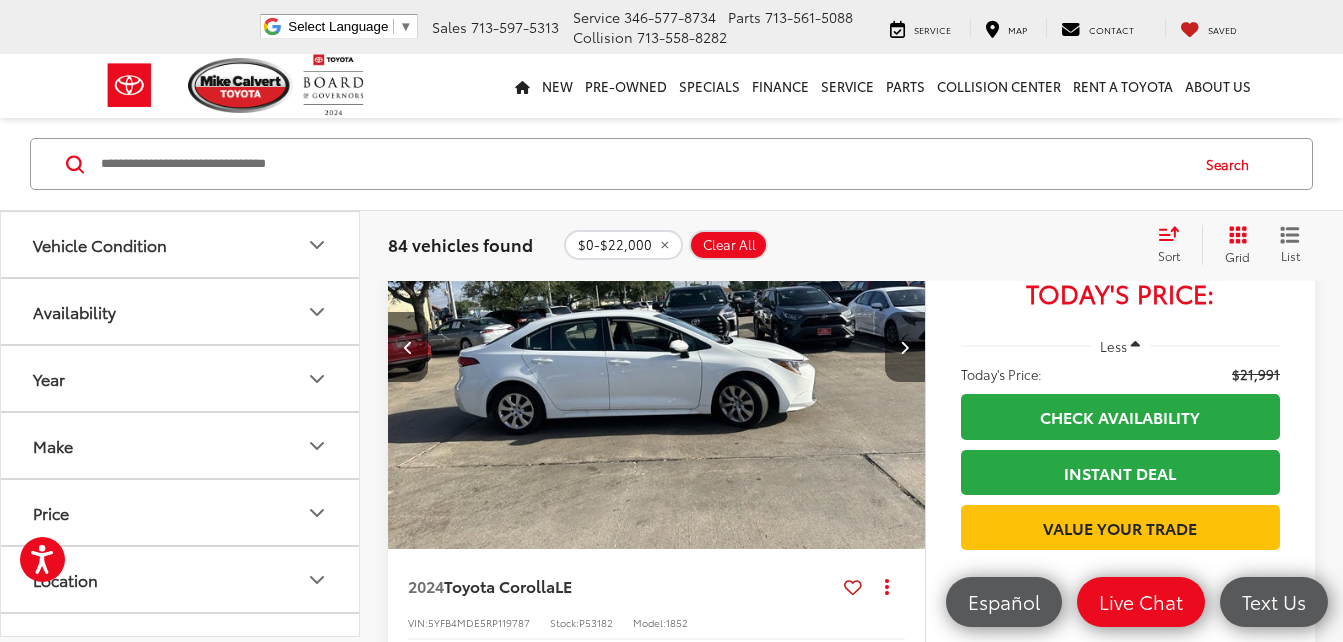 click at bounding box center [905, 347] 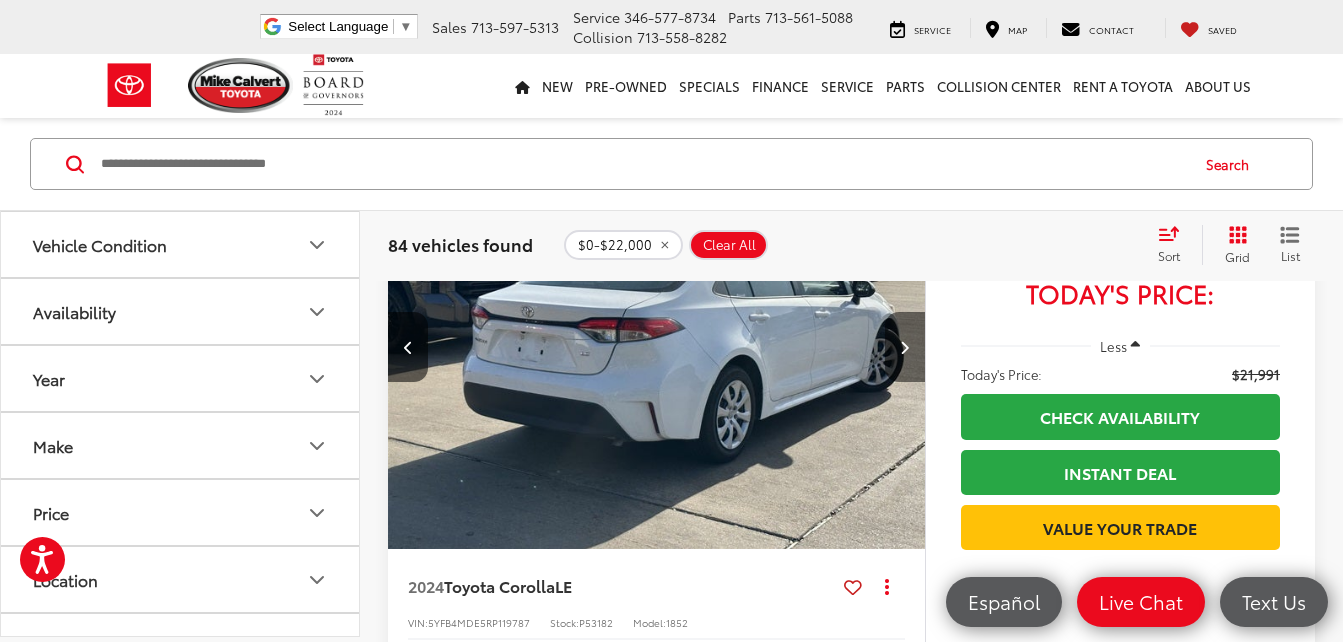click at bounding box center (905, 347) 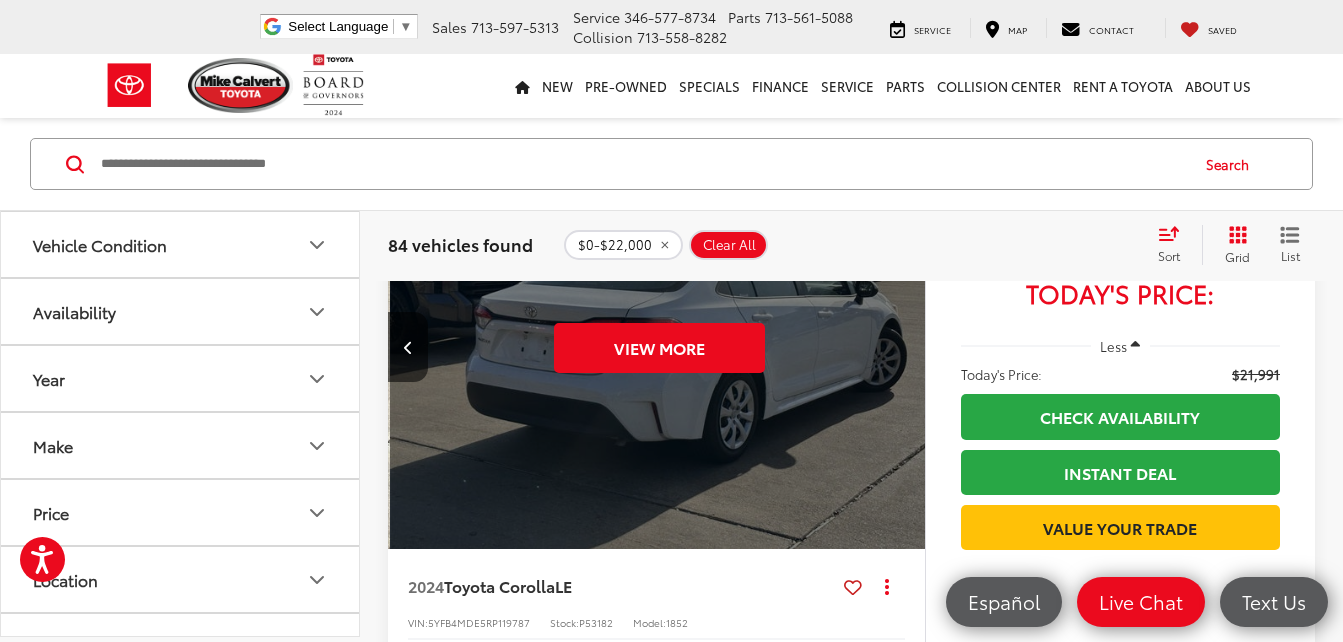 scroll, scrollTop: 0, scrollLeft: 2700, axis: horizontal 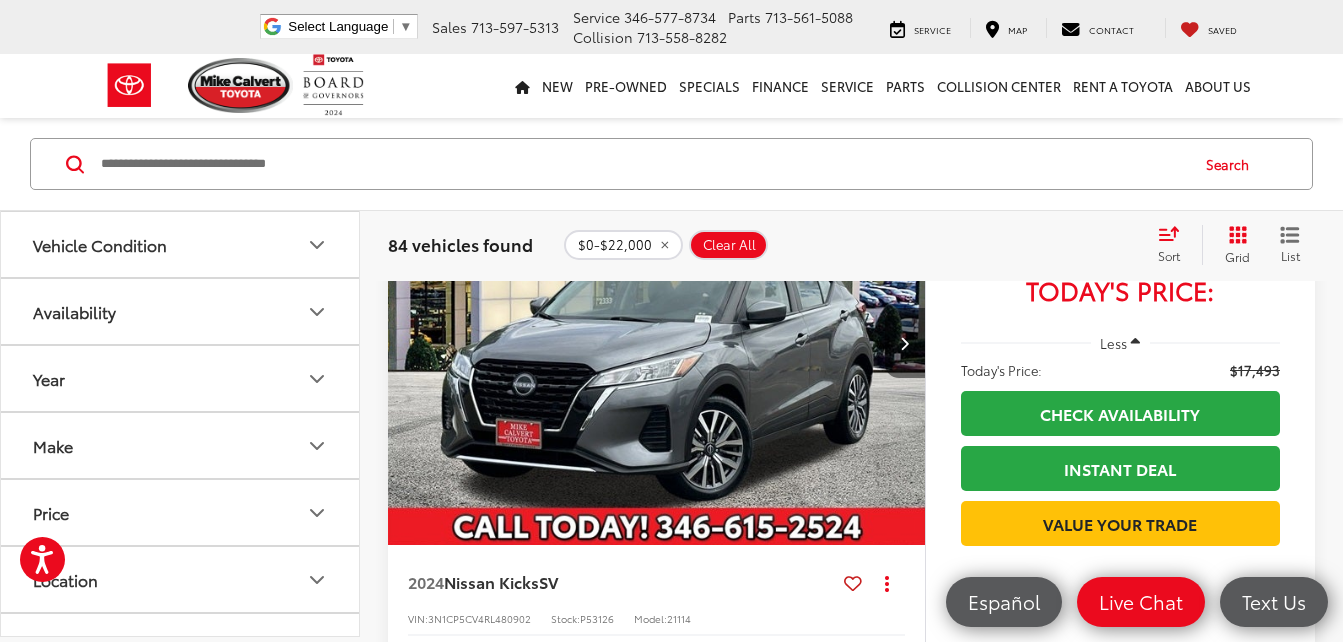 click at bounding box center (904, 343) 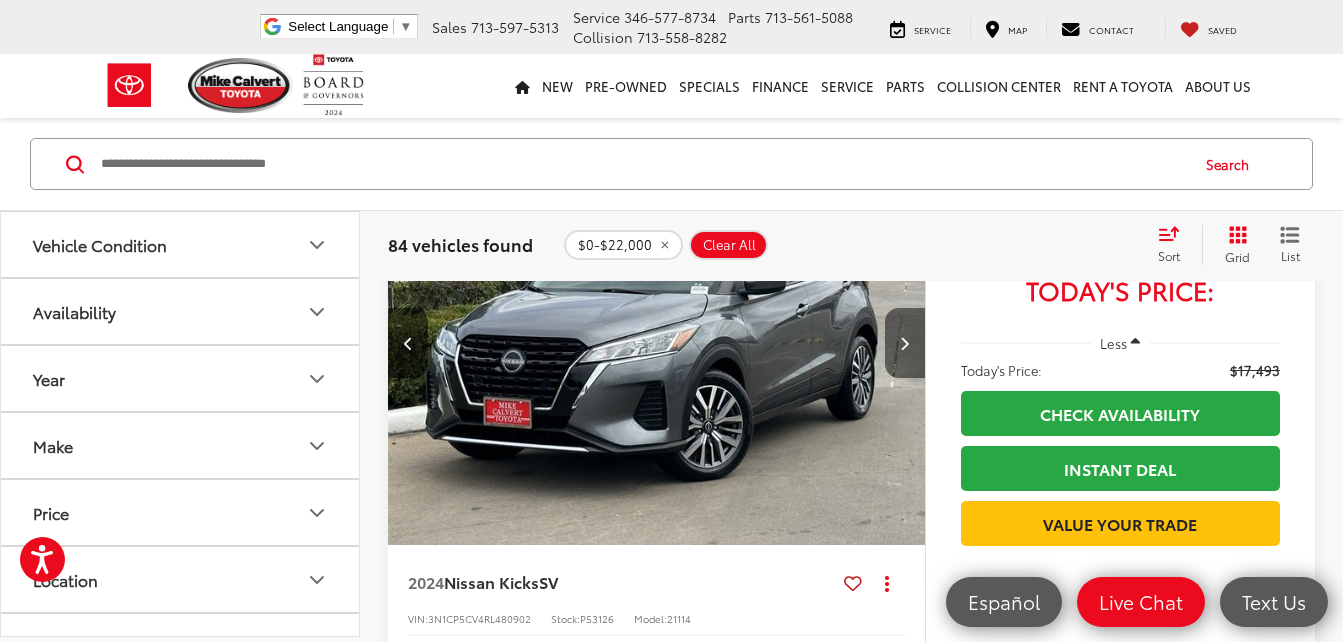 click at bounding box center [904, 343] 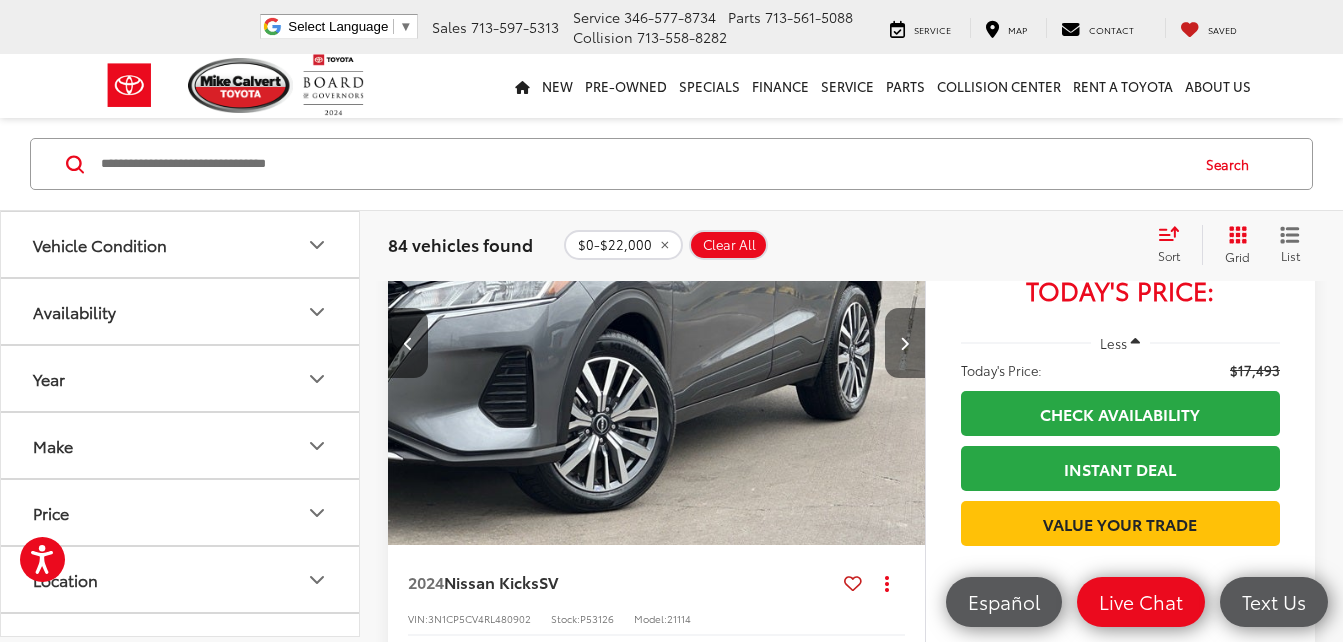 click at bounding box center (904, 343) 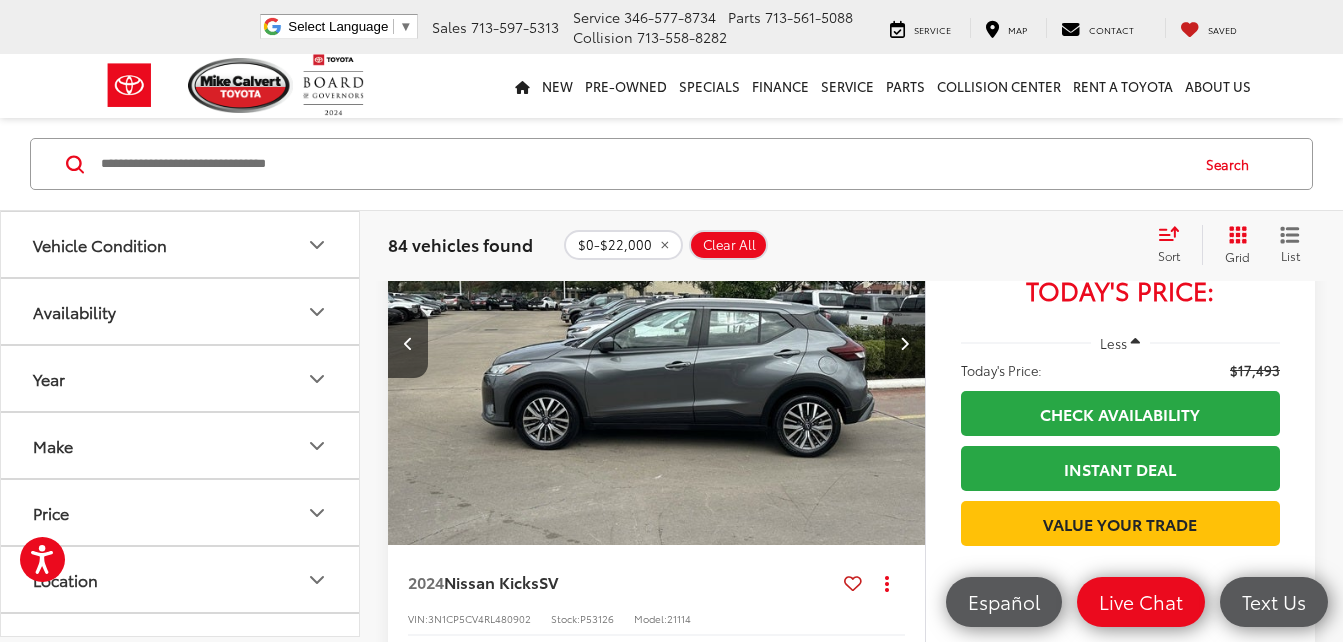 click at bounding box center [904, 343] 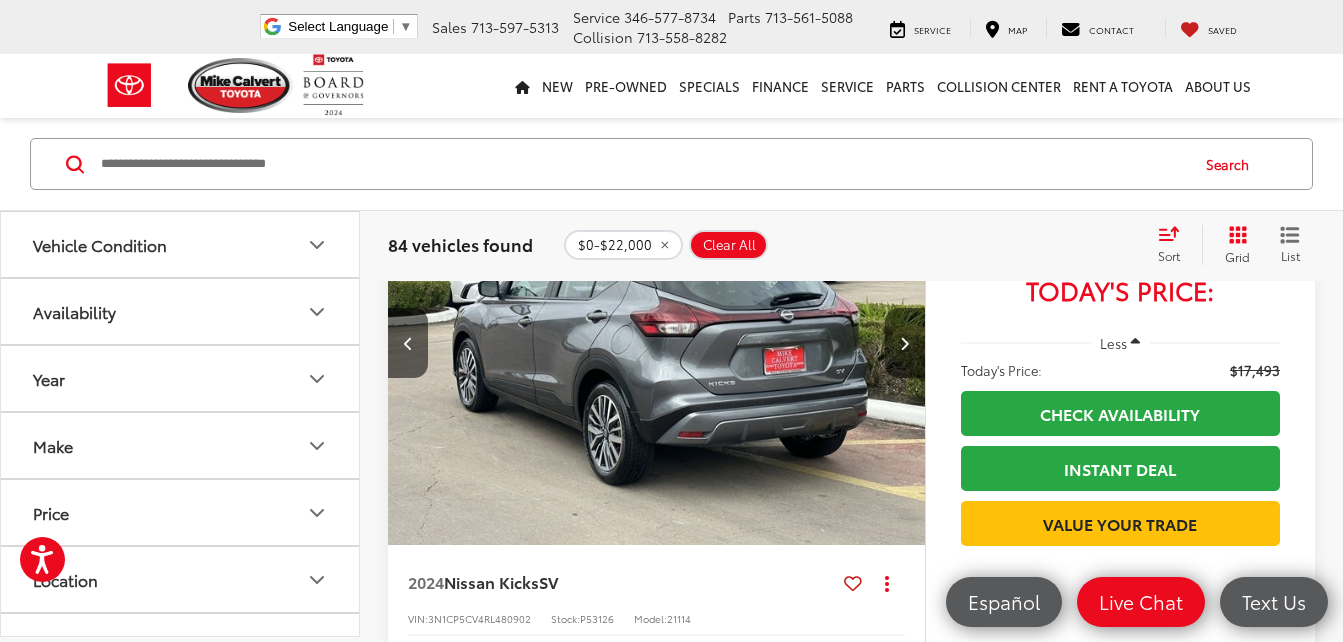 click at bounding box center (904, 343) 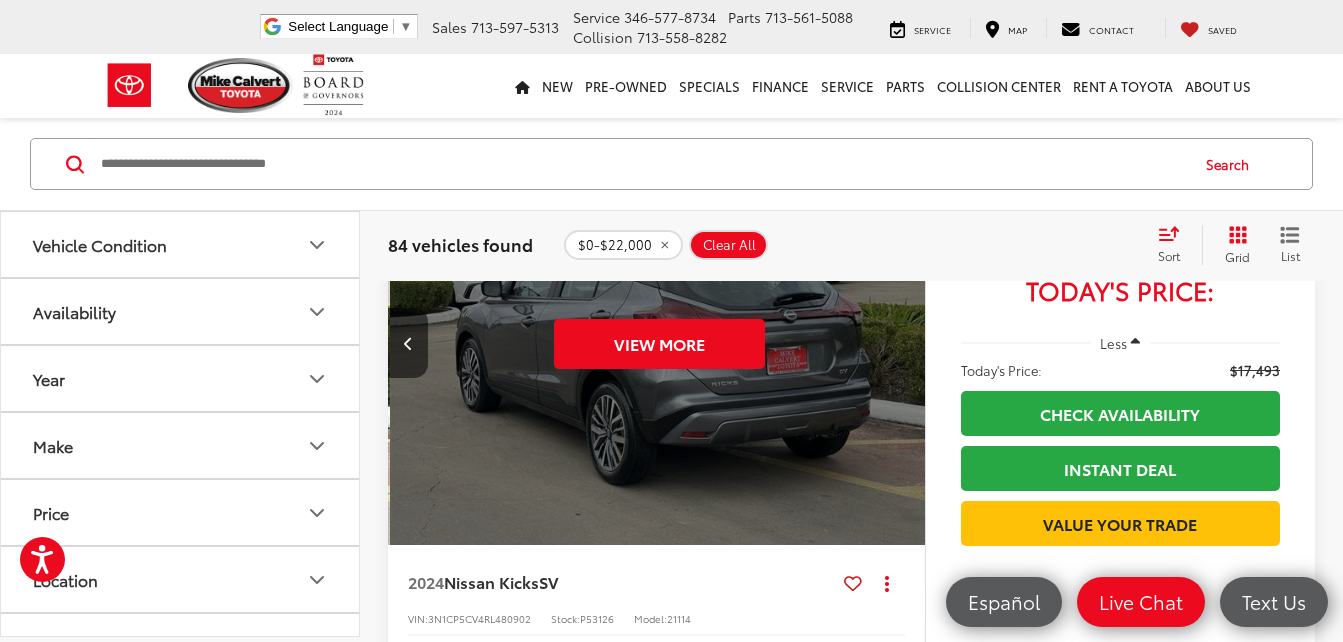 scroll, scrollTop: 0, scrollLeft: 2700, axis: horizontal 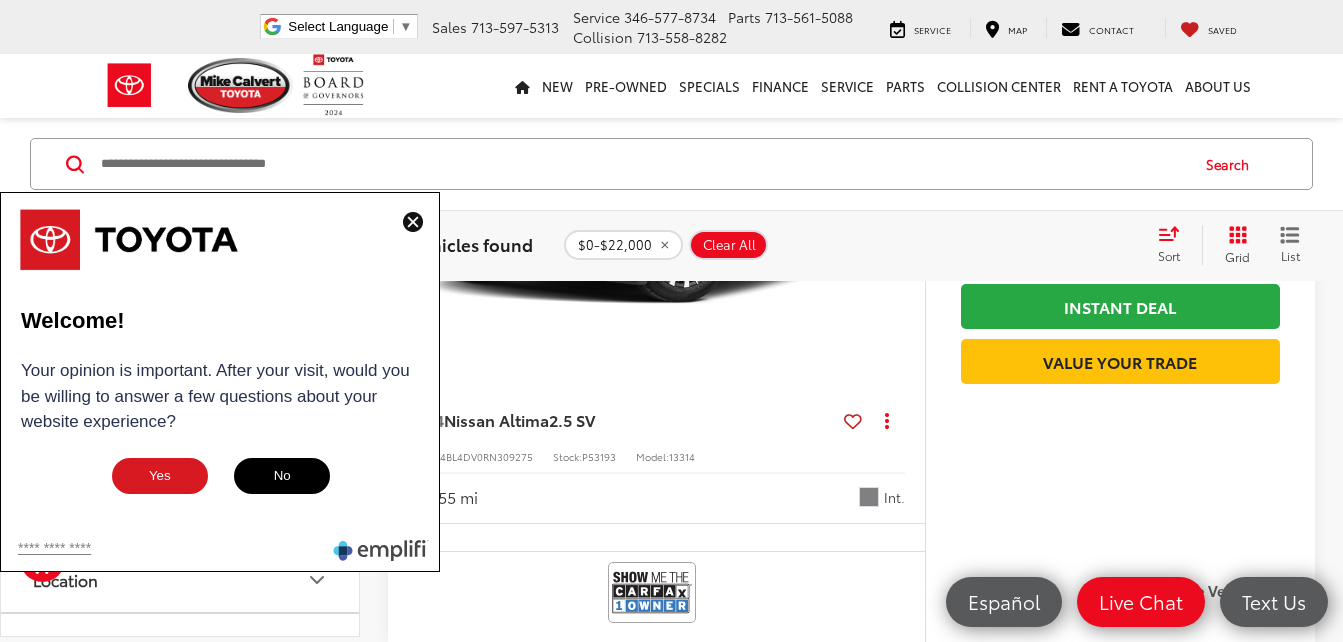 click at bounding box center [413, 222] 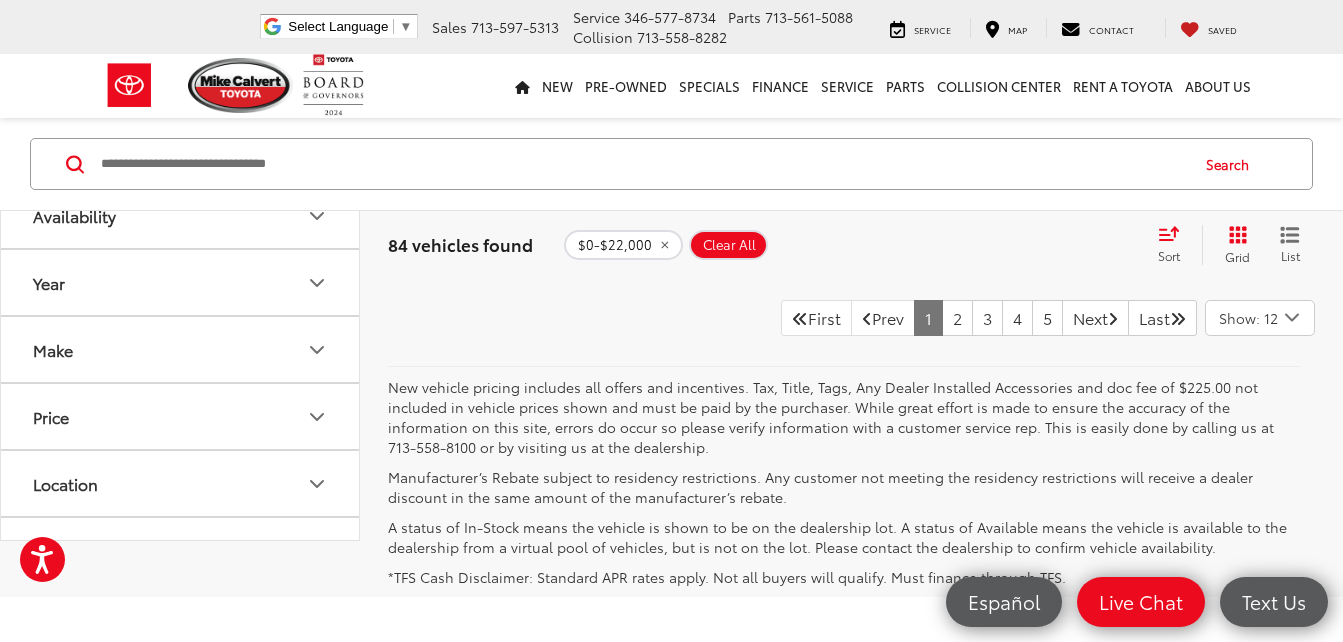 scroll, scrollTop: 8448, scrollLeft: 0, axis: vertical 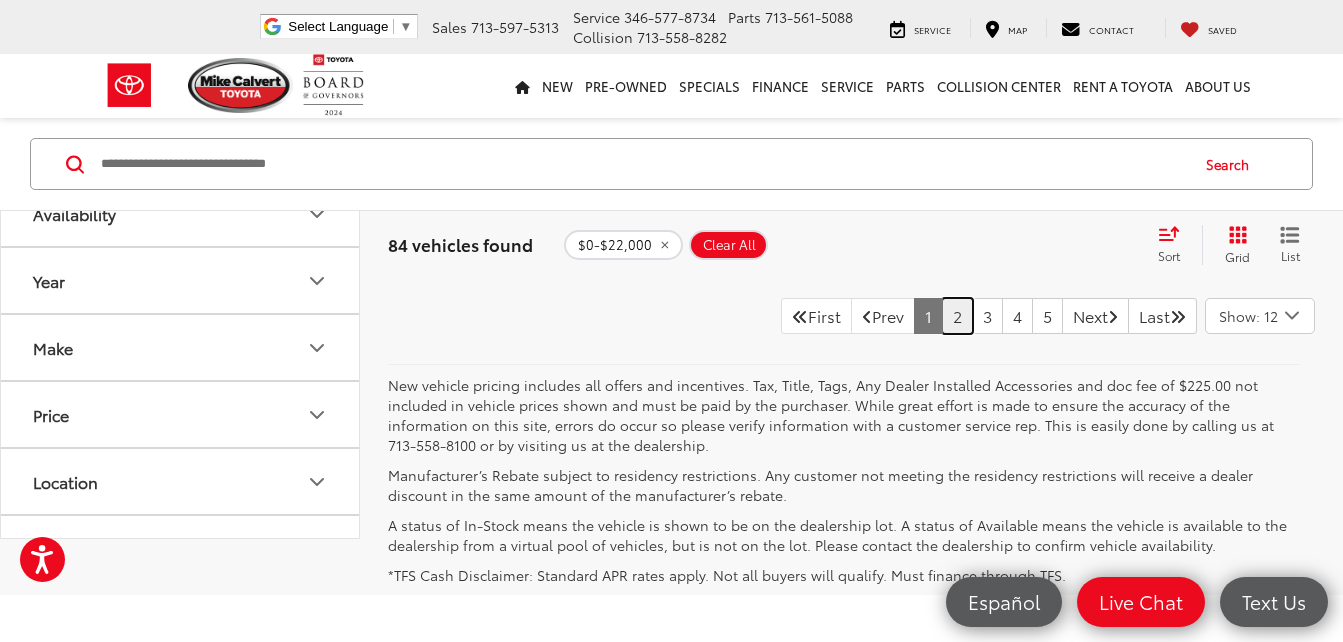 click on "2" at bounding box center (957, 316) 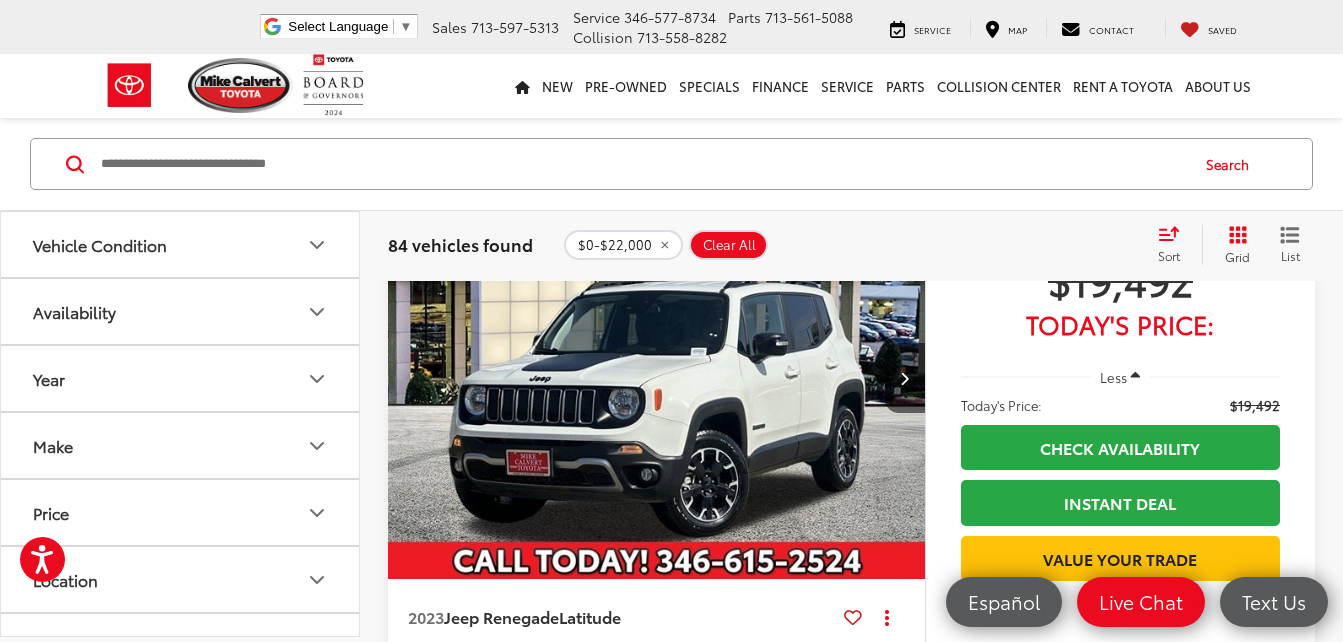 scroll, scrollTop: 89, scrollLeft: 0, axis: vertical 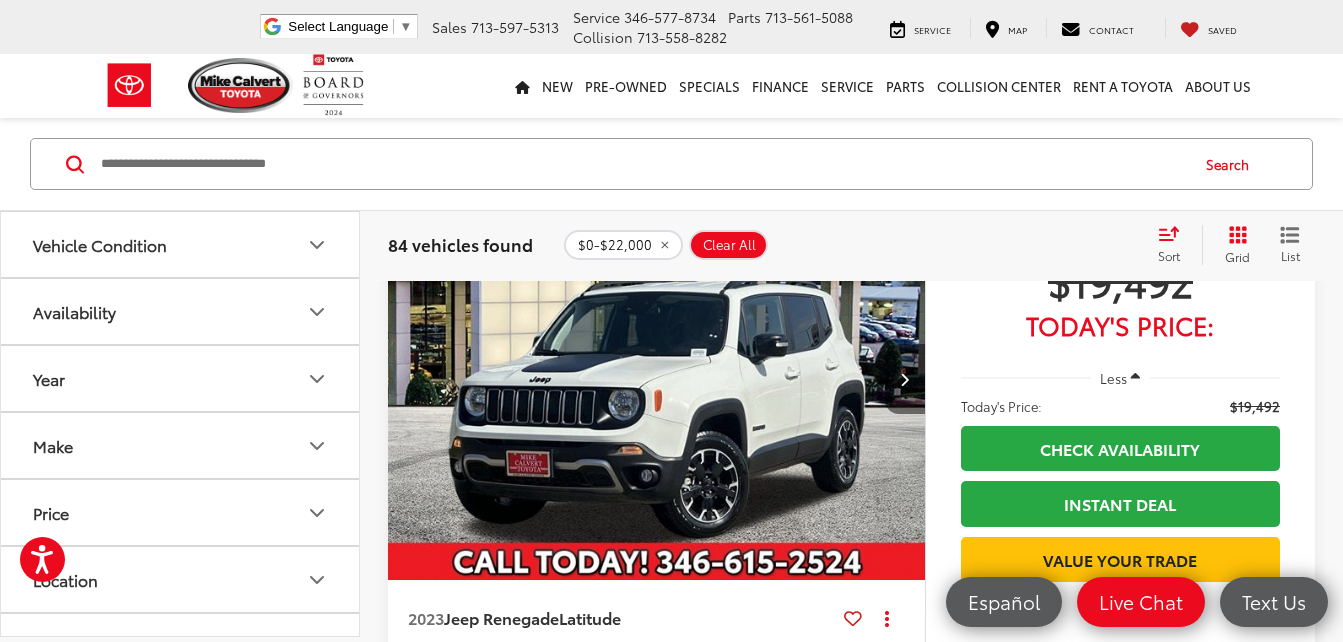click at bounding box center (904, 379) 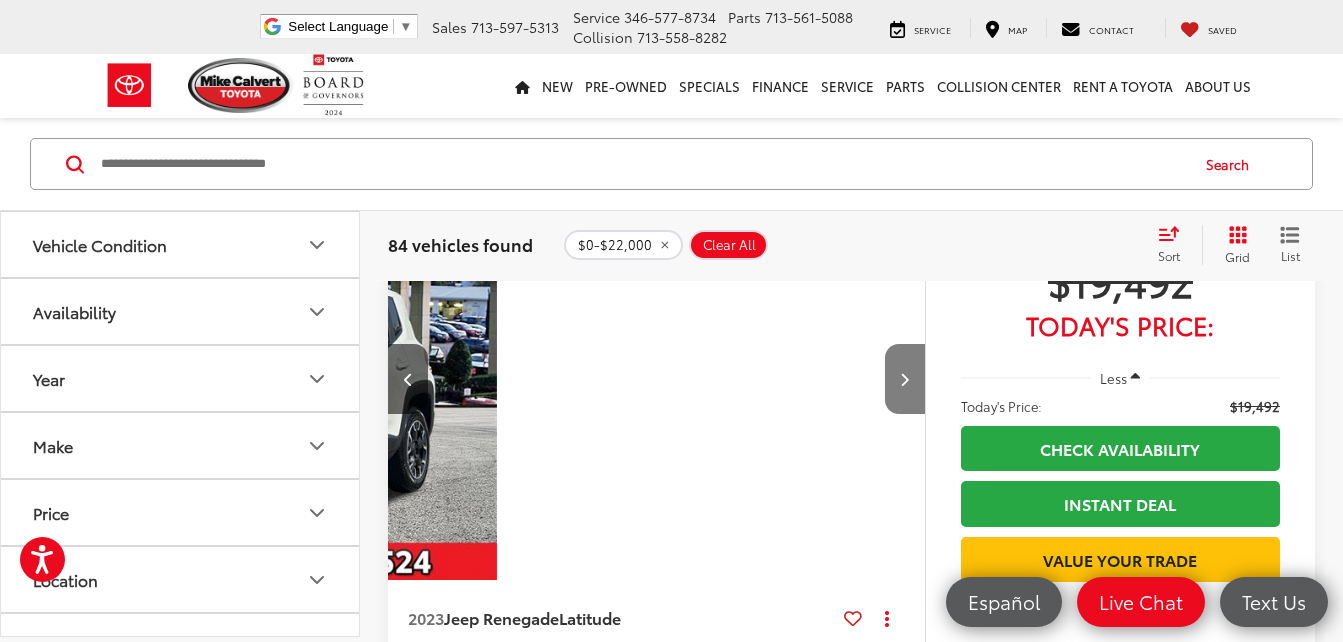 scroll, scrollTop: 0, scrollLeft: 540, axis: horizontal 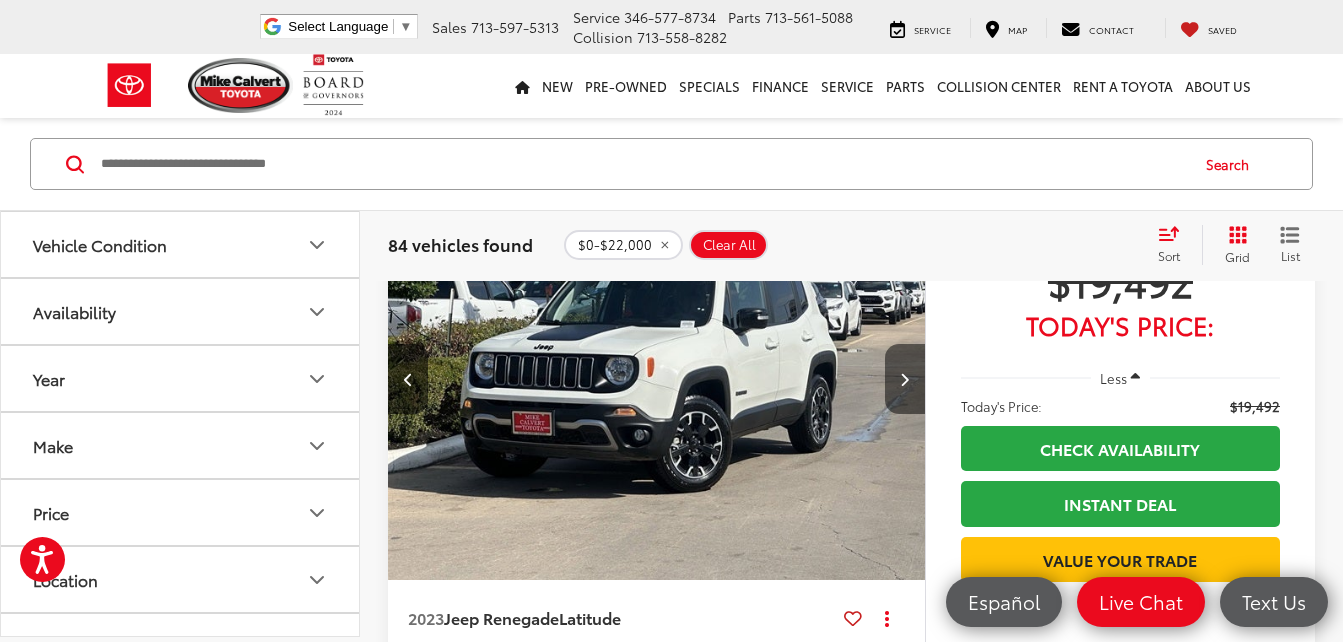 click at bounding box center [904, 379] 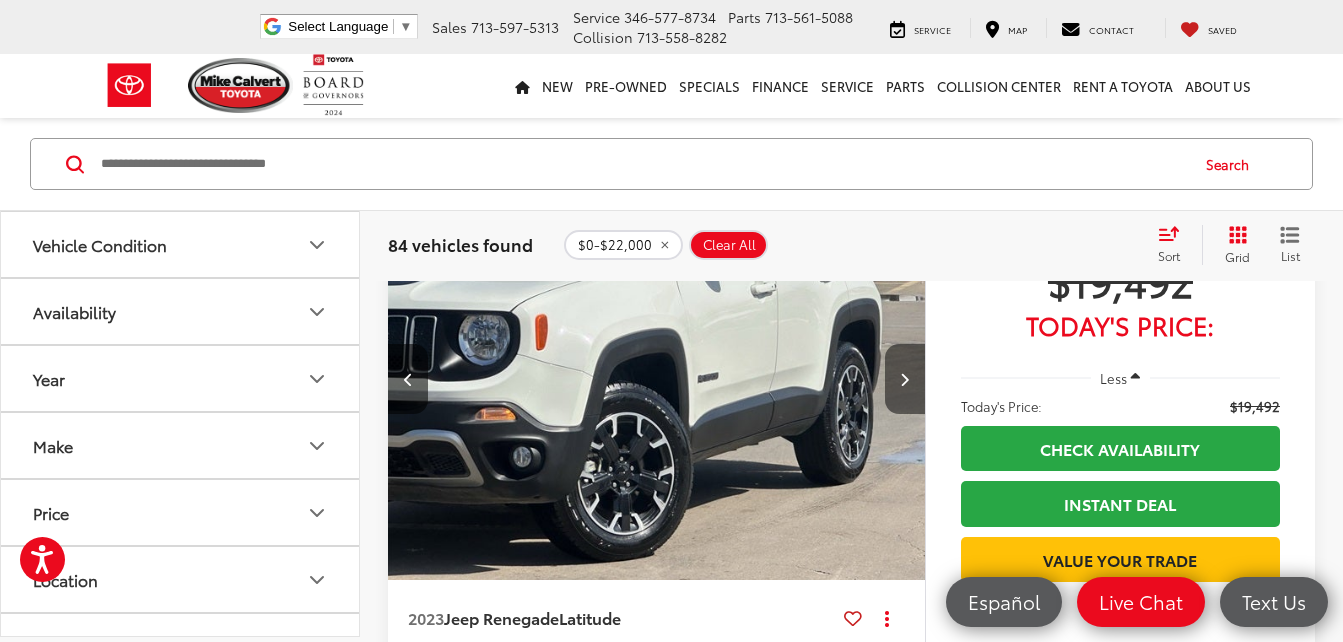 click at bounding box center [904, 379] 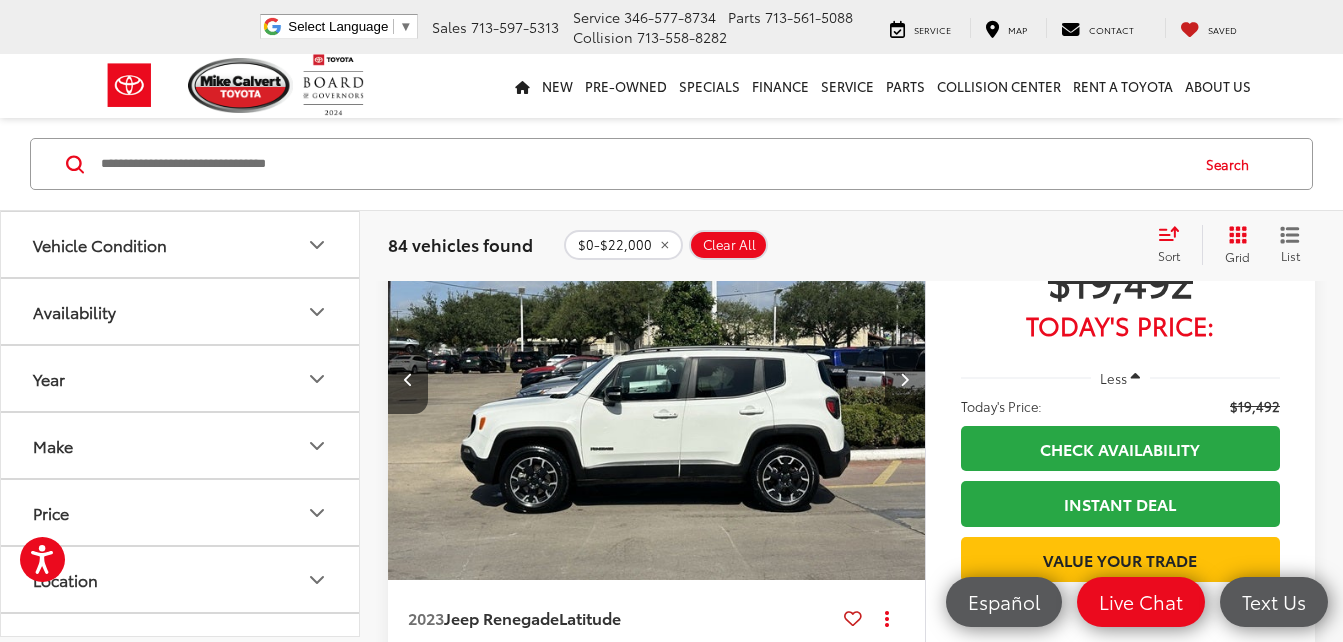 click at bounding box center (904, 379) 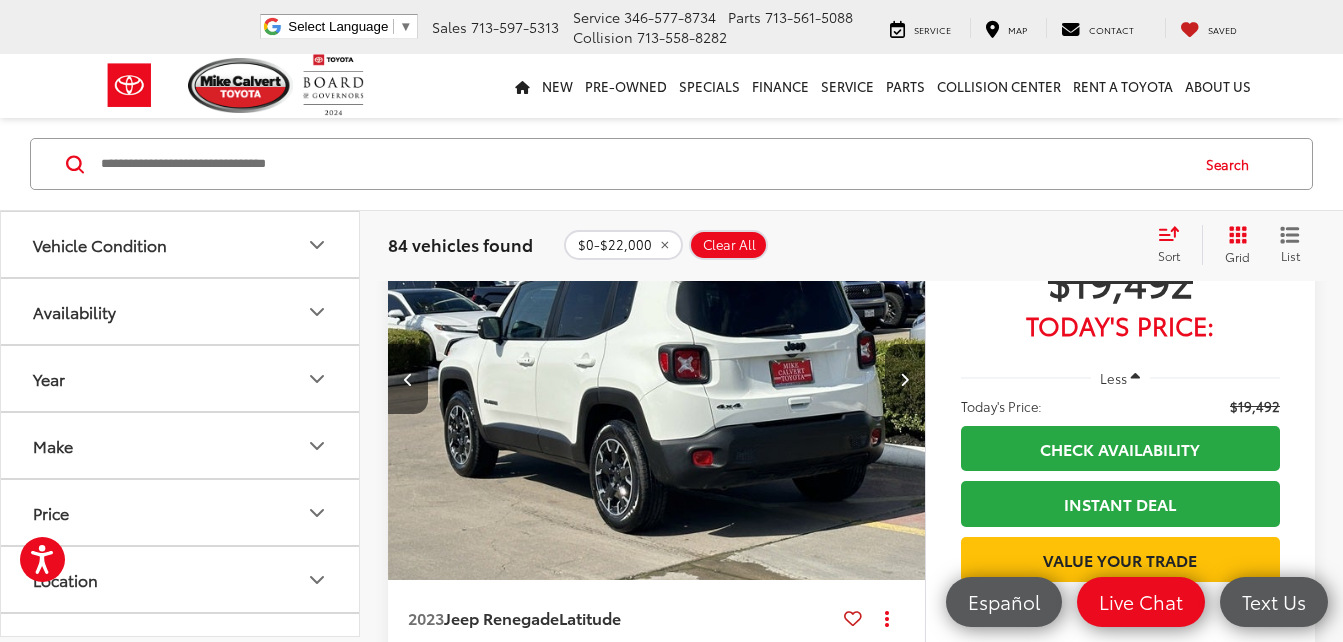 click at bounding box center (904, 379) 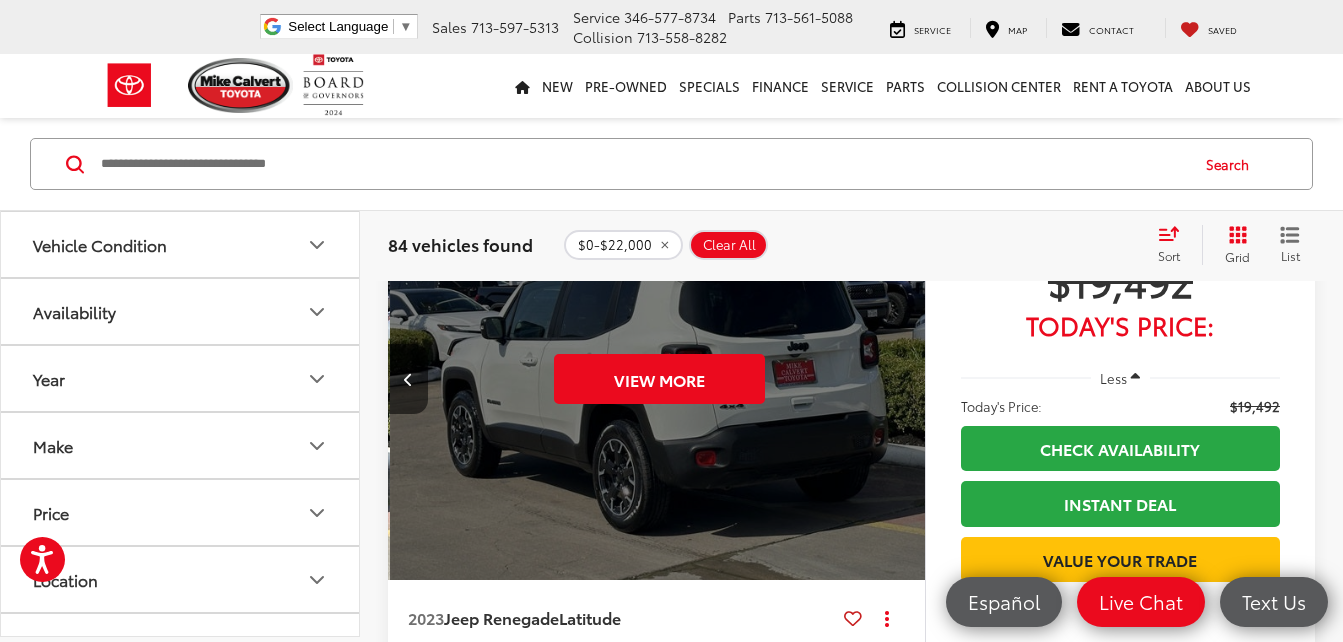 scroll, scrollTop: 0, scrollLeft: 2700, axis: horizontal 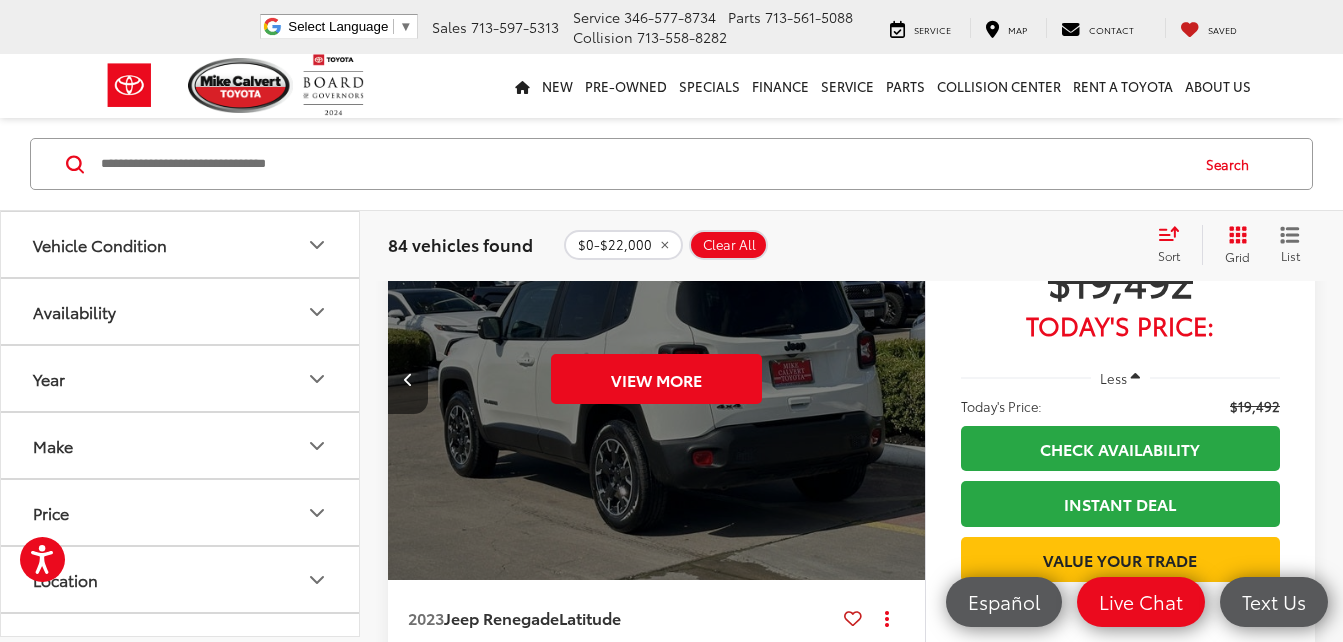 click on "View More" at bounding box center [657, 379] 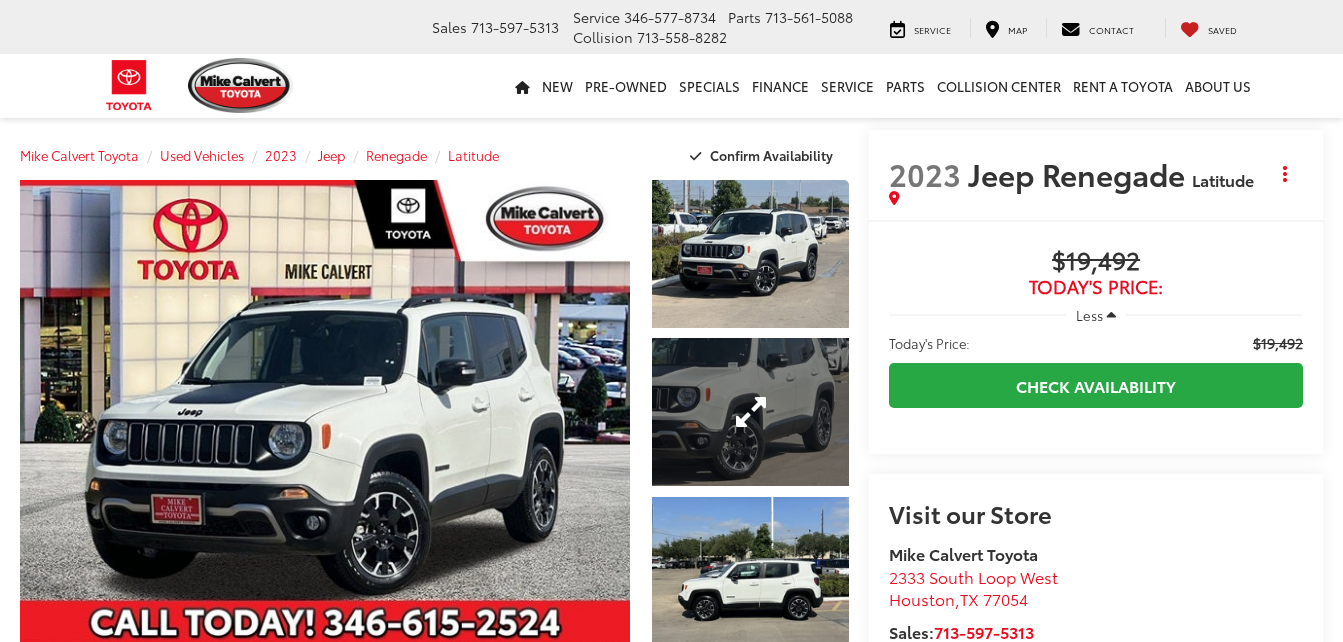 scroll, scrollTop: 0, scrollLeft: 0, axis: both 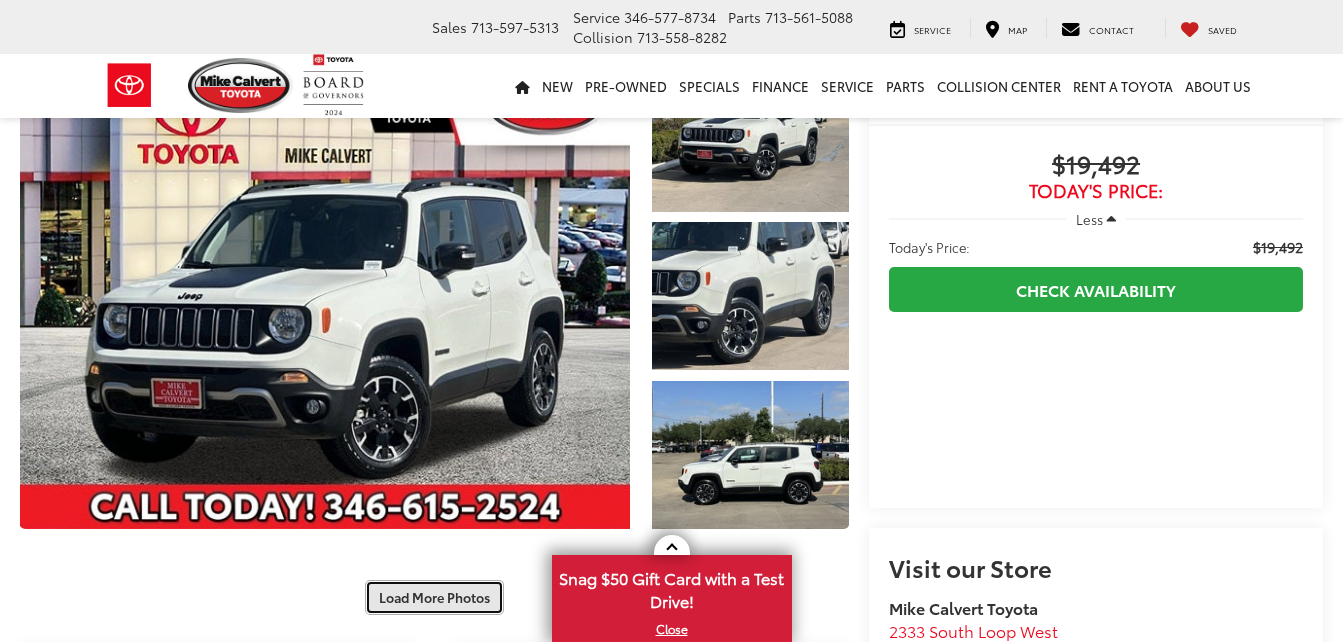 click on "Load More Photos" at bounding box center [434, 597] 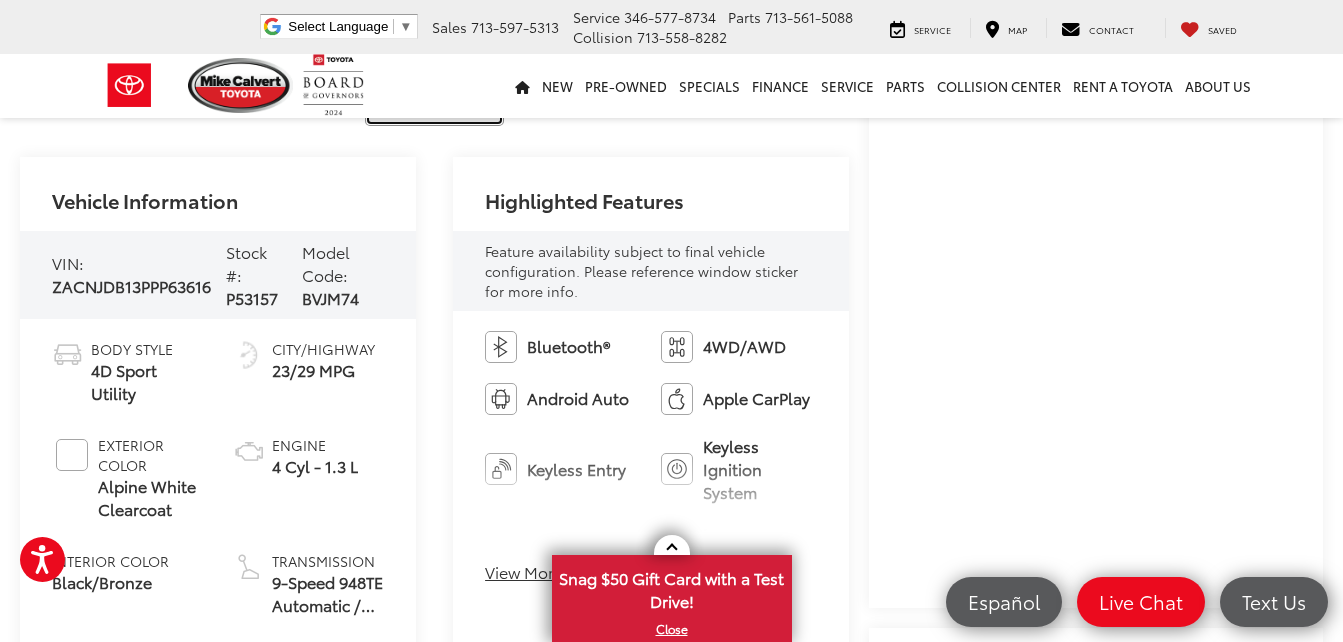 scroll, scrollTop: 1233, scrollLeft: 0, axis: vertical 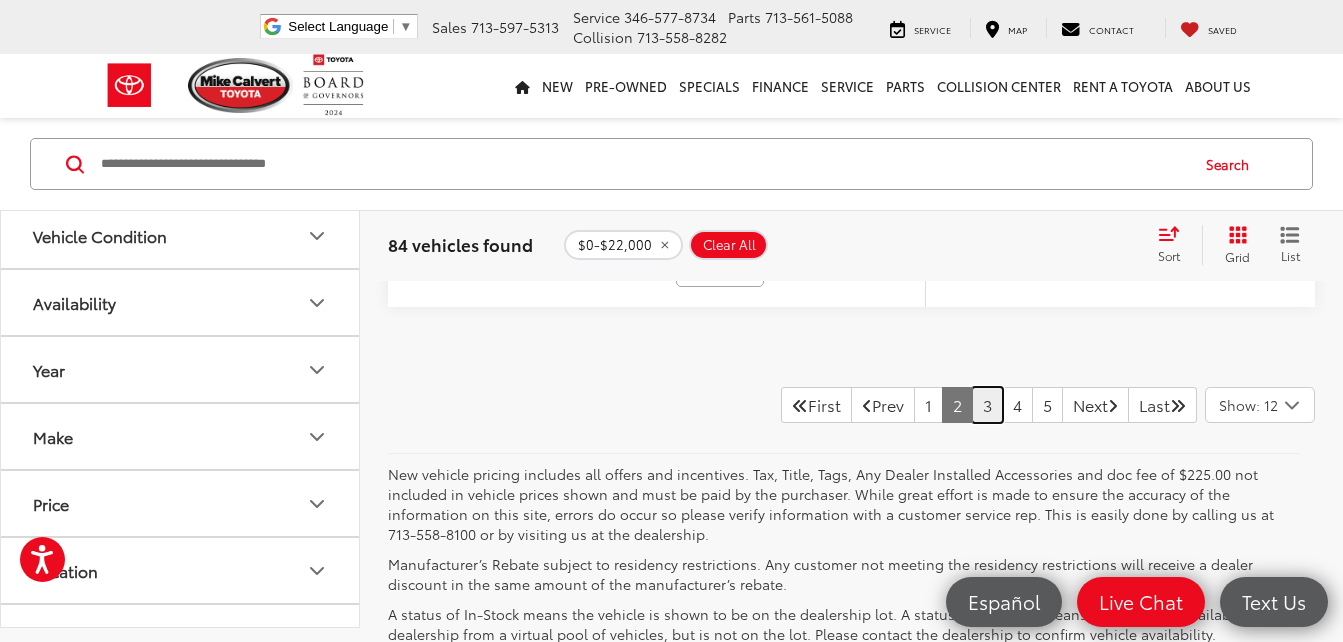 click on "3" at bounding box center [987, 405] 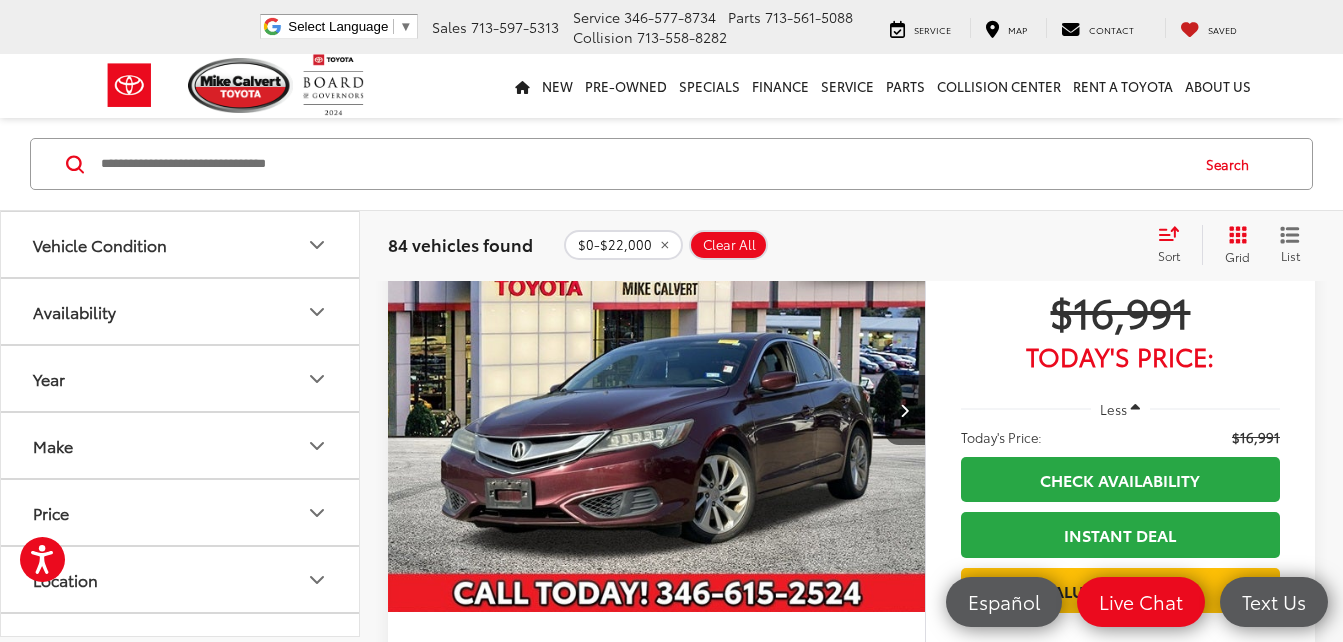 scroll, scrollTop: 4946, scrollLeft: 0, axis: vertical 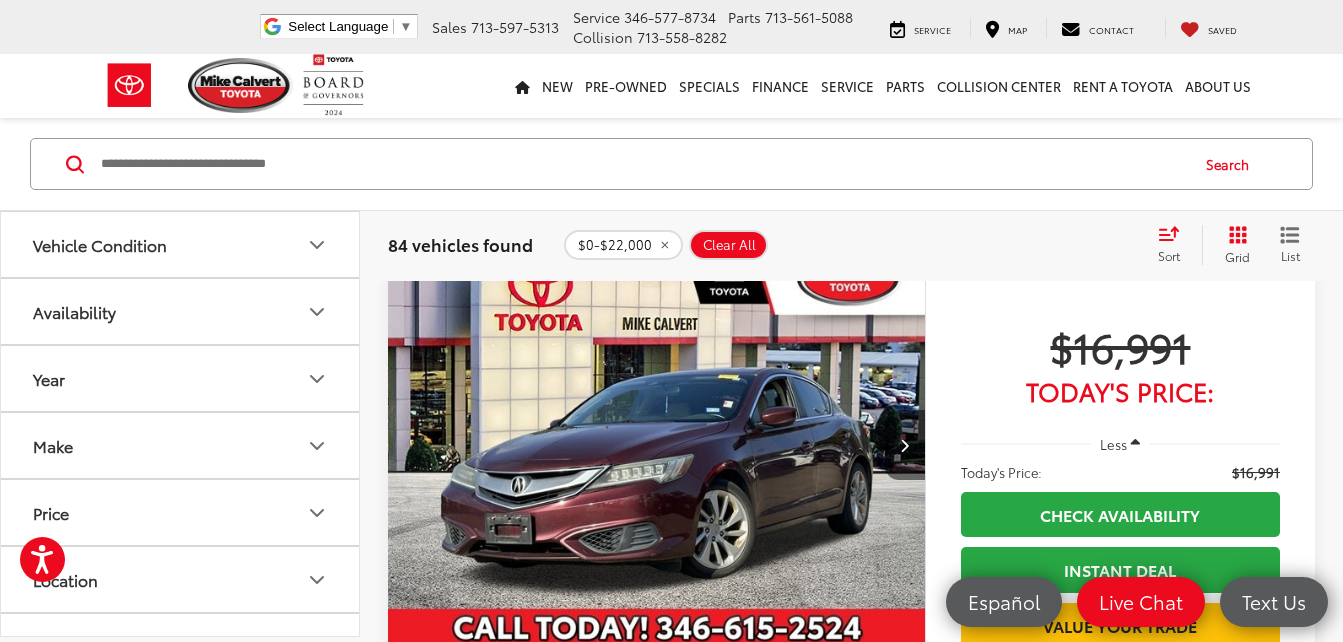 click at bounding box center (904, 445) 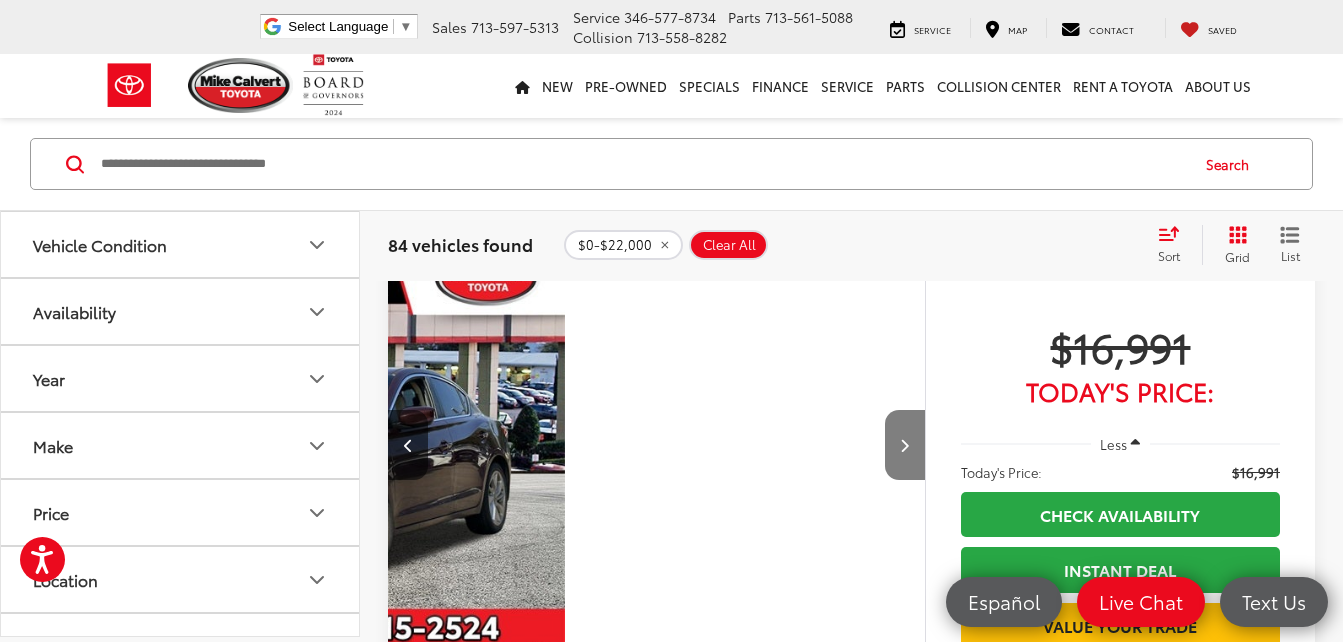 scroll, scrollTop: 0, scrollLeft: 540, axis: horizontal 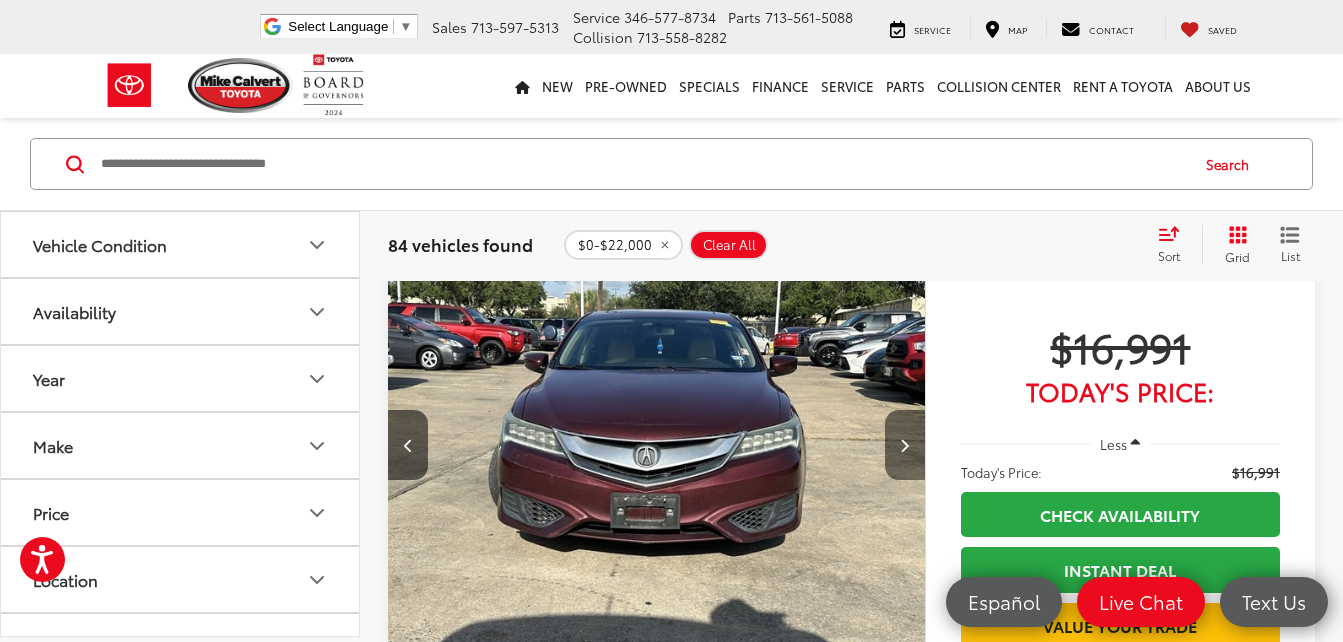click at bounding box center [904, 445] 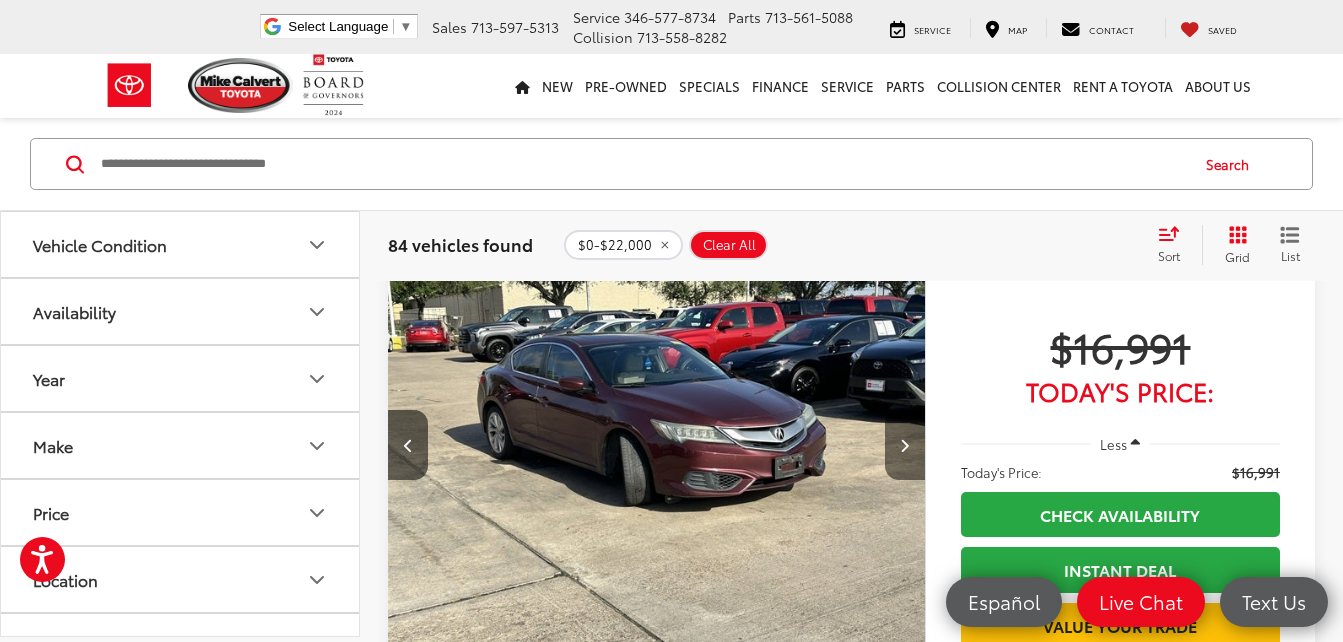 click at bounding box center (904, 445) 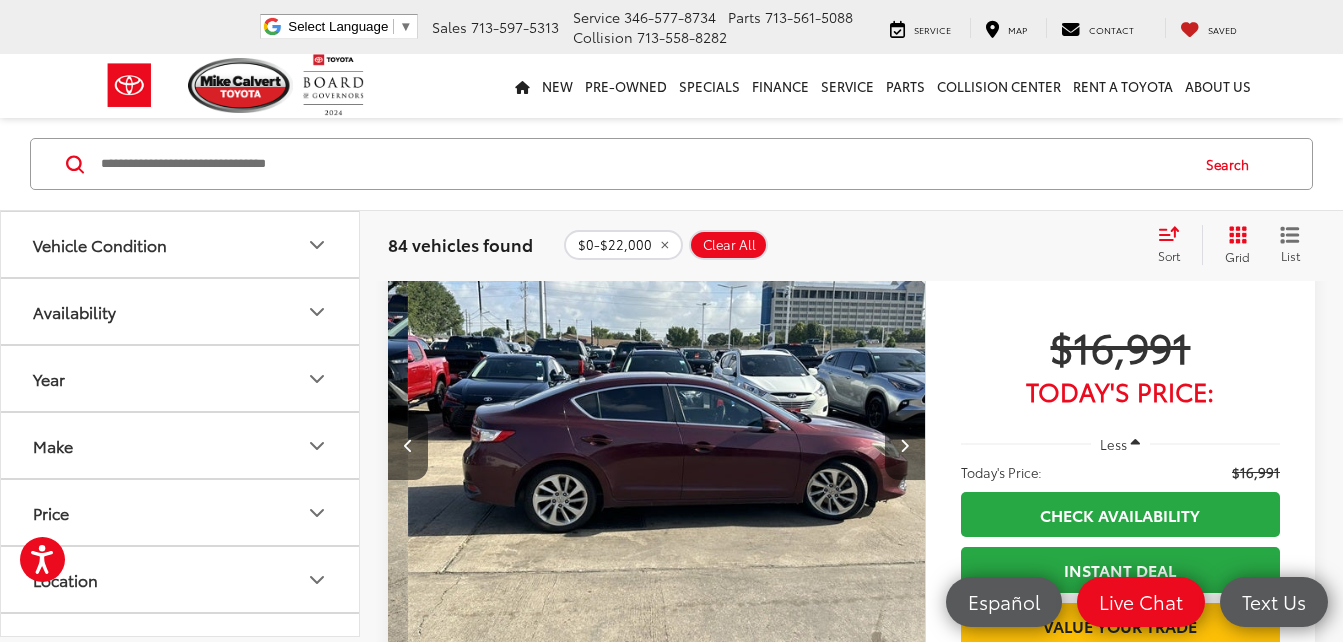 scroll, scrollTop: 0, scrollLeft: 1620, axis: horizontal 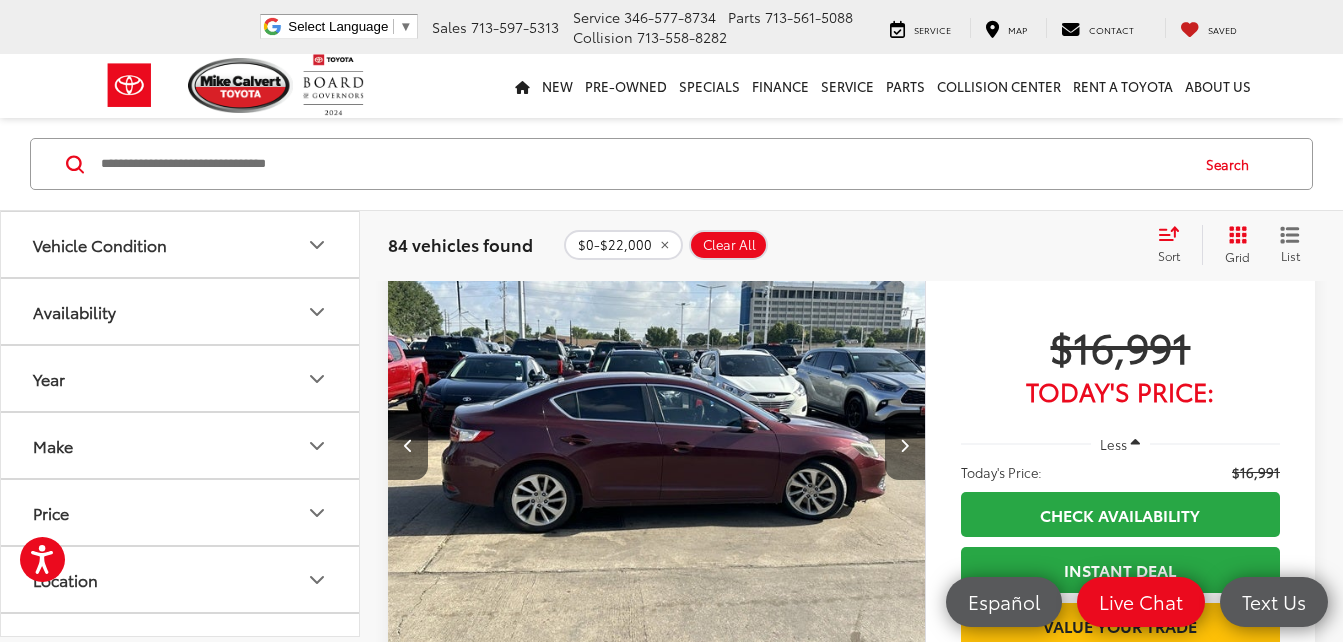 click at bounding box center [904, 445] 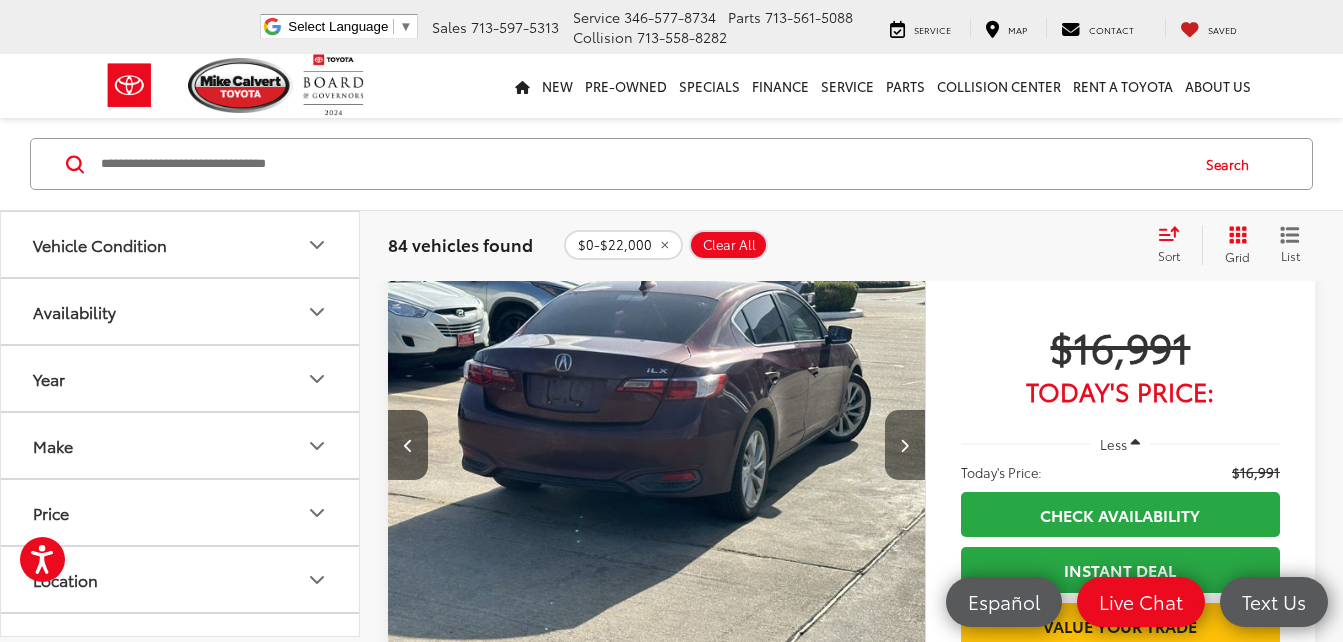click at bounding box center [904, 445] 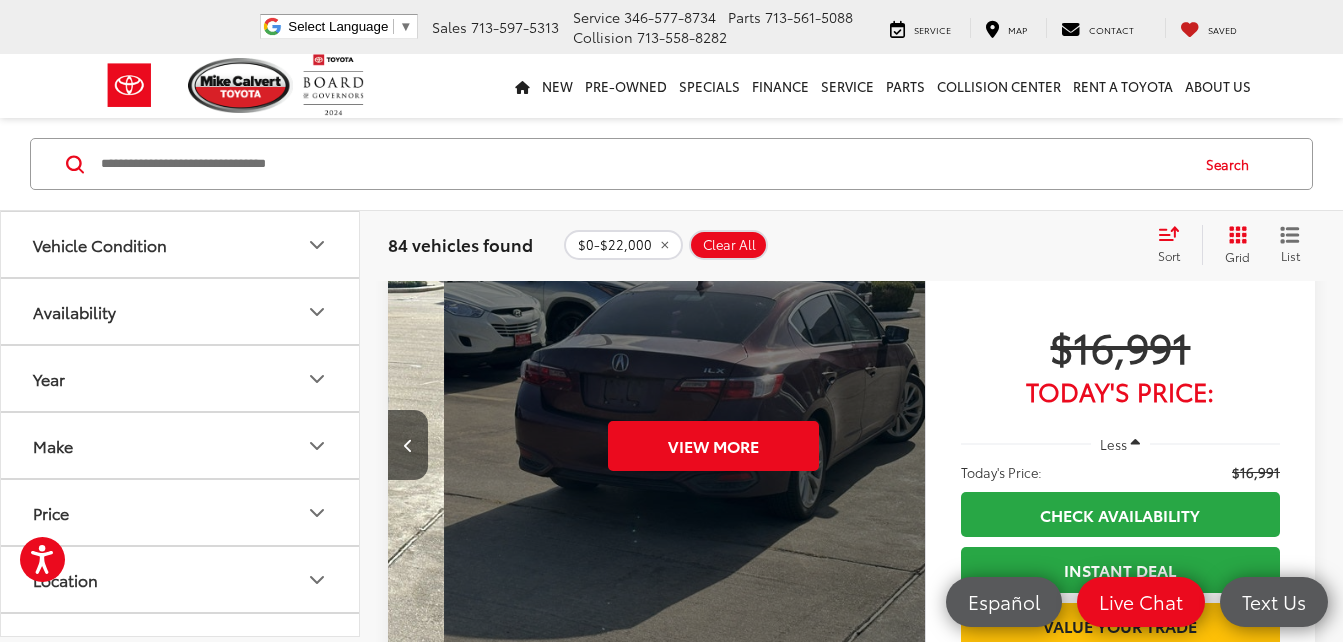 scroll, scrollTop: 0, scrollLeft: 2700, axis: horizontal 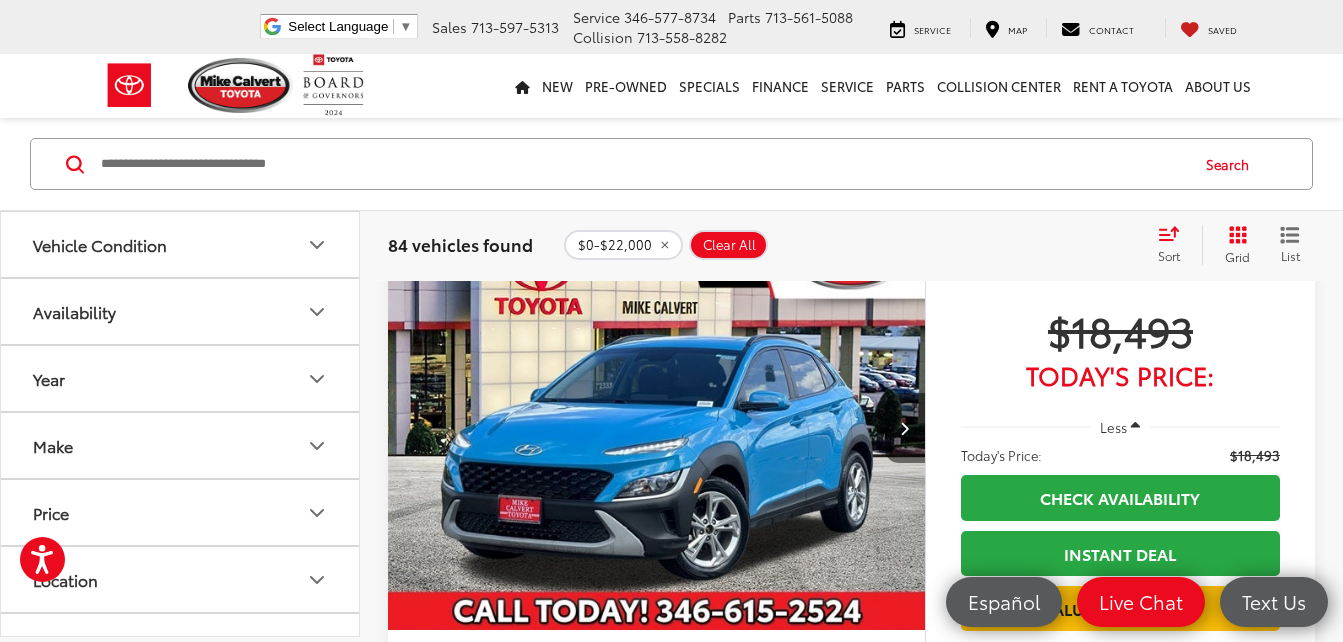 click at bounding box center [905, 428] 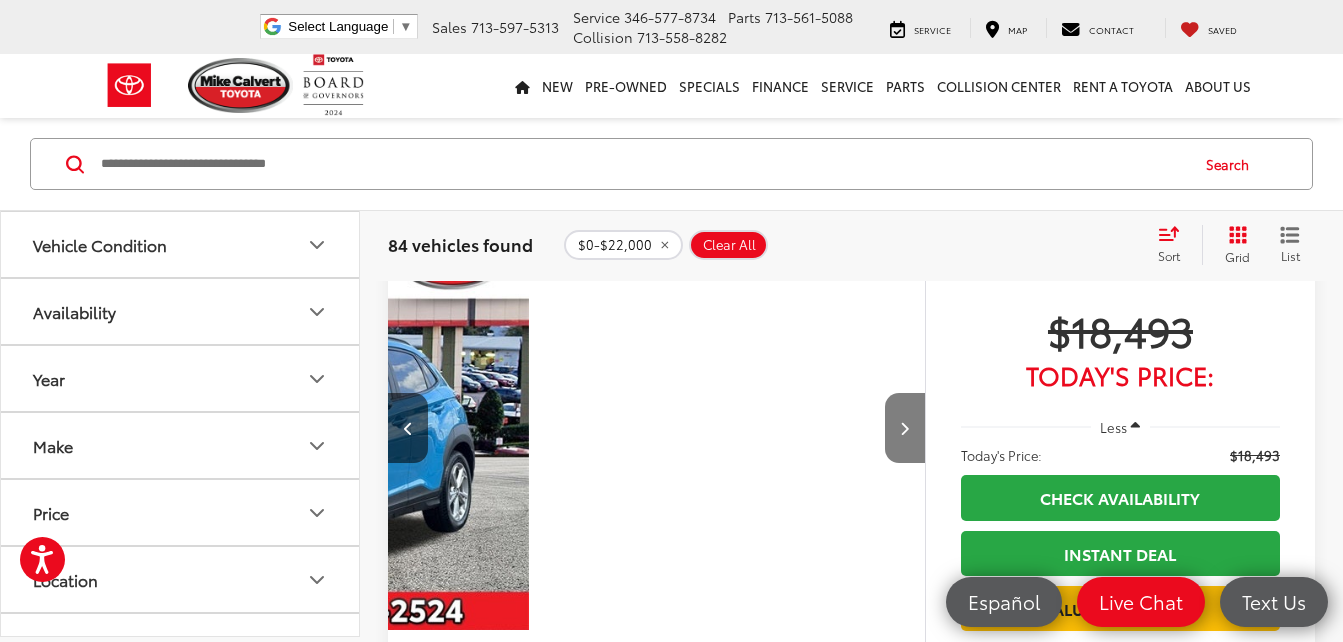 scroll, scrollTop: 0, scrollLeft: 540, axis: horizontal 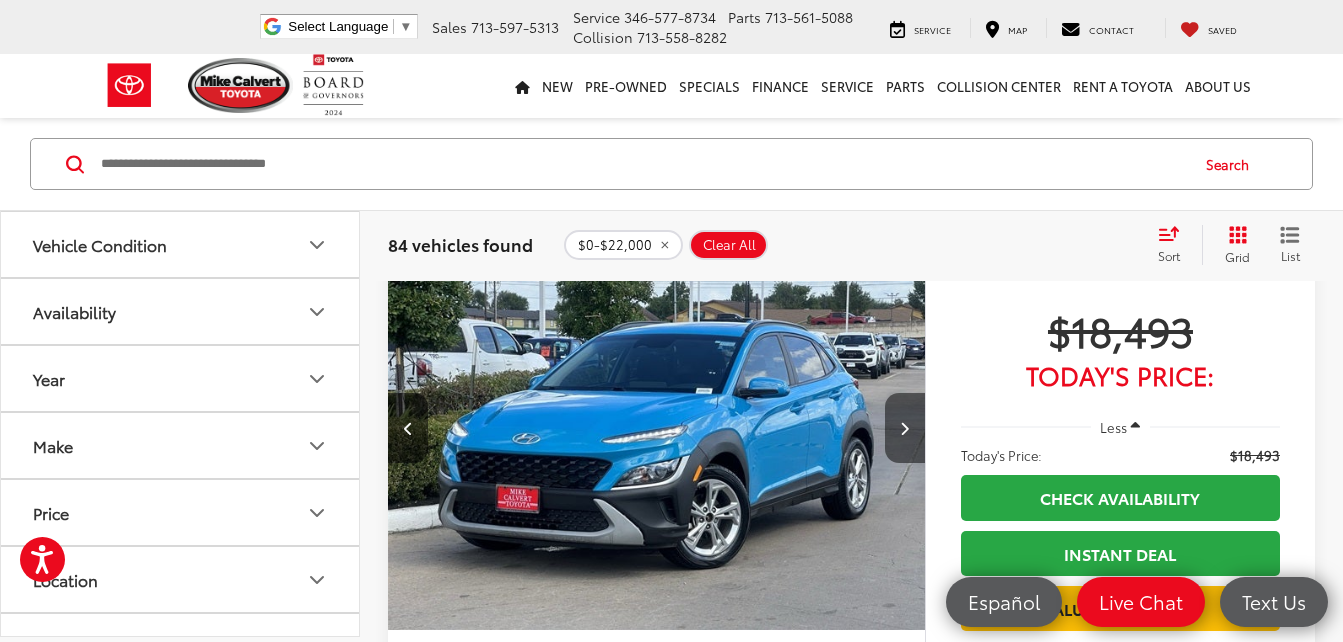click at bounding box center (905, 428) 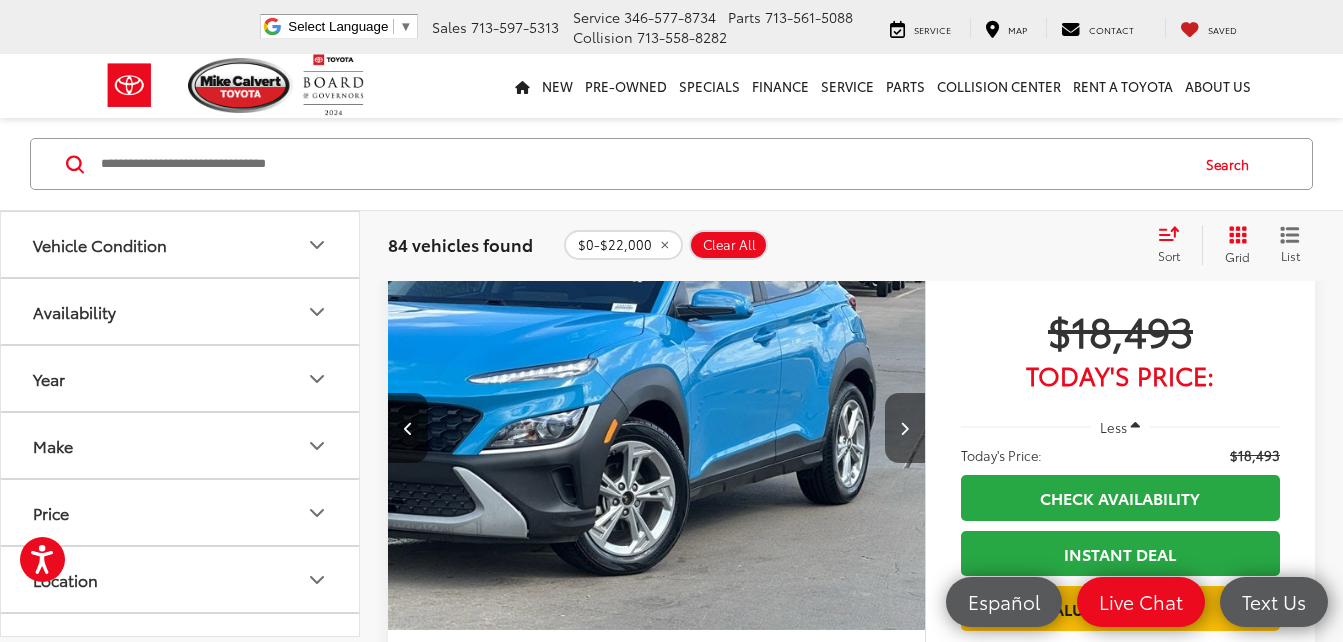 click at bounding box center [905, 428] 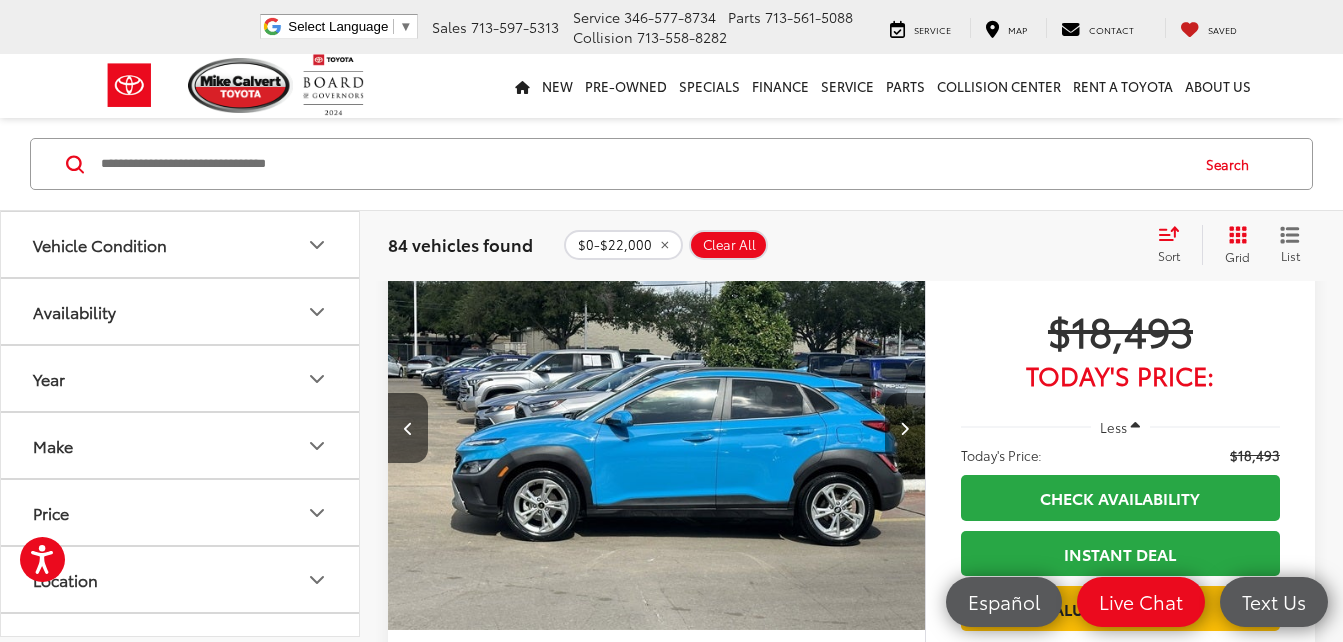 click at bounding box center (905, 428) 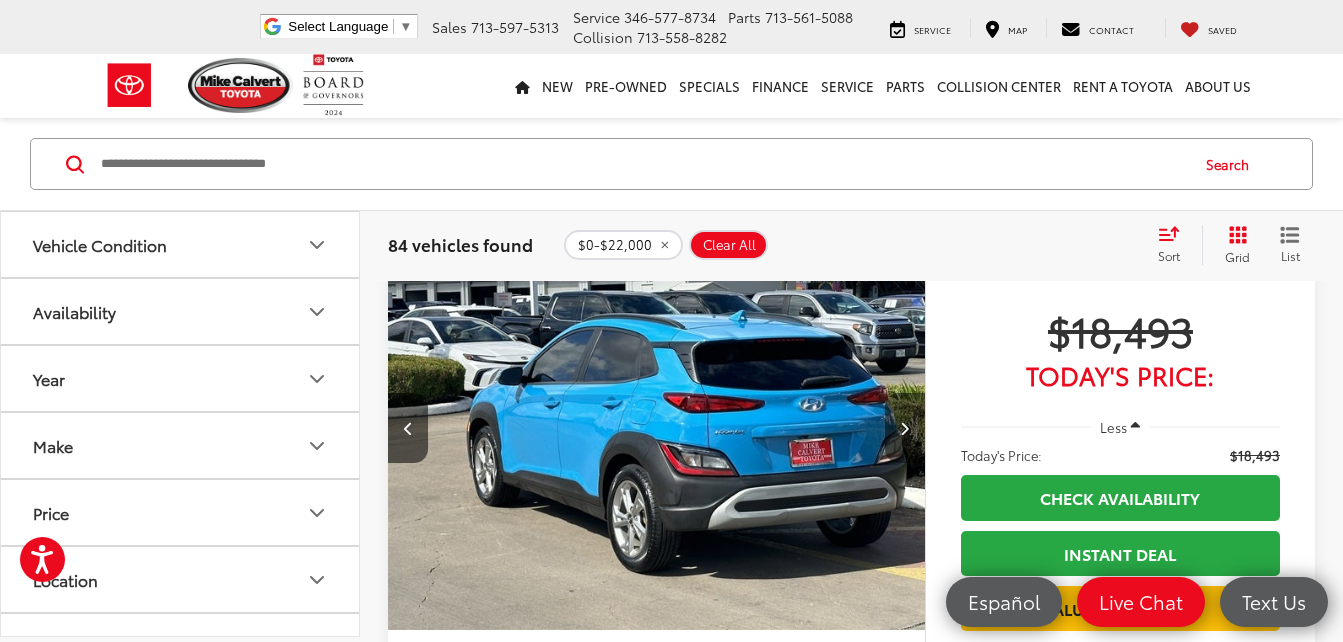 click at bounding box center (905, 428) 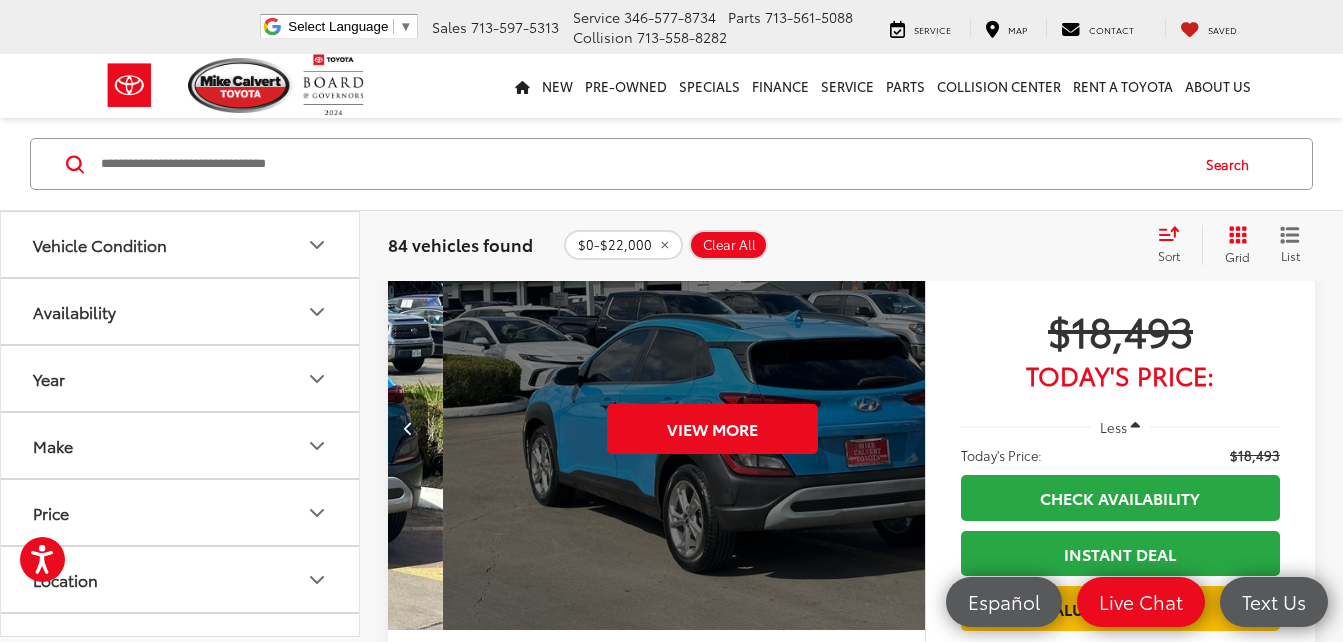 scroll, scrollTop: 0, scrollLeft: 2700, axis: horizontal 